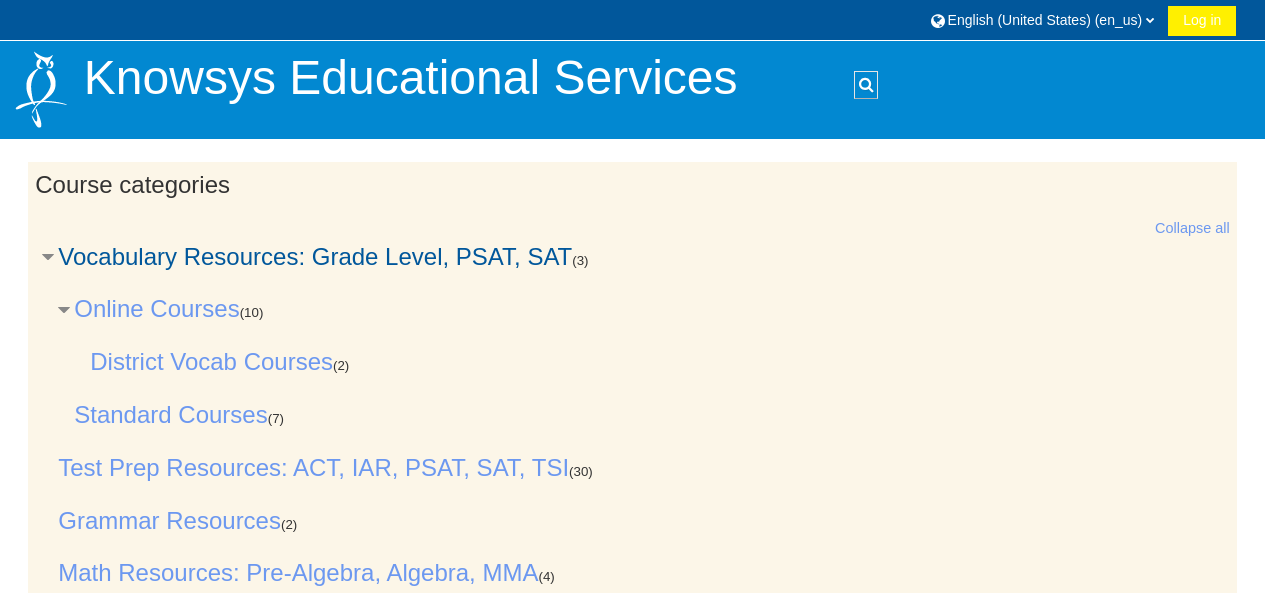 scroll, scrollTop: 0, scrollLeft: 0, axis: both 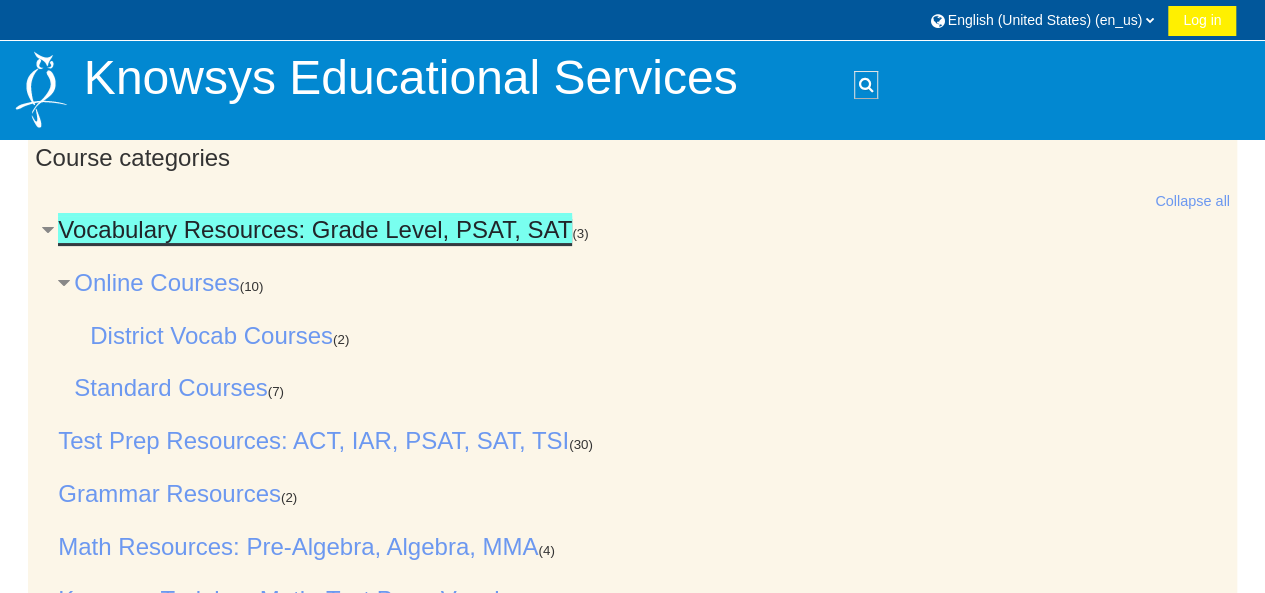 click on "Vocabulary Resources: Grade Level, PSAT, SAT" at bounding box center [315, 229] 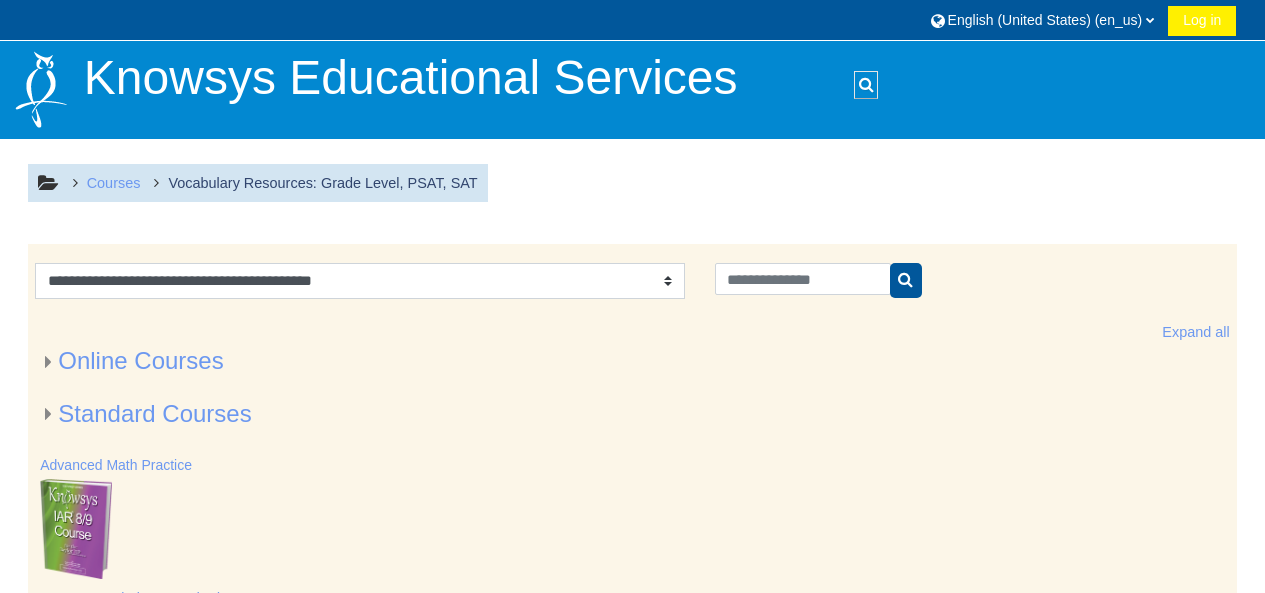 scroll, scrollTop: 0, scrollLeft: 0, axis: both 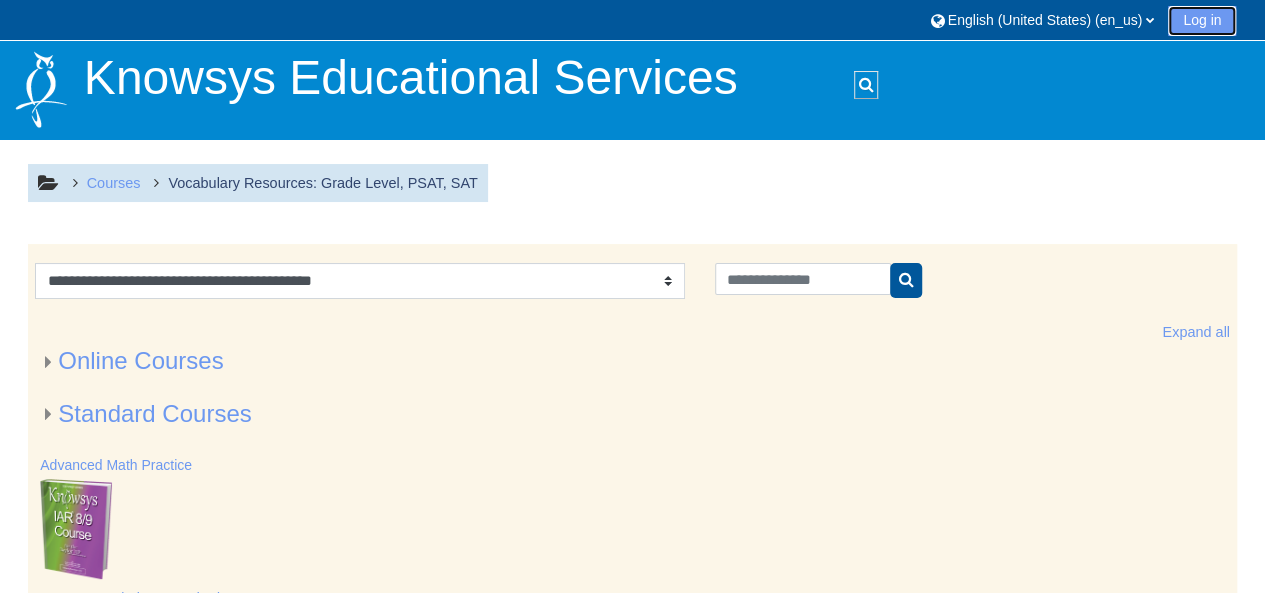 click on "Log in" at bounding box center (1202, 21) 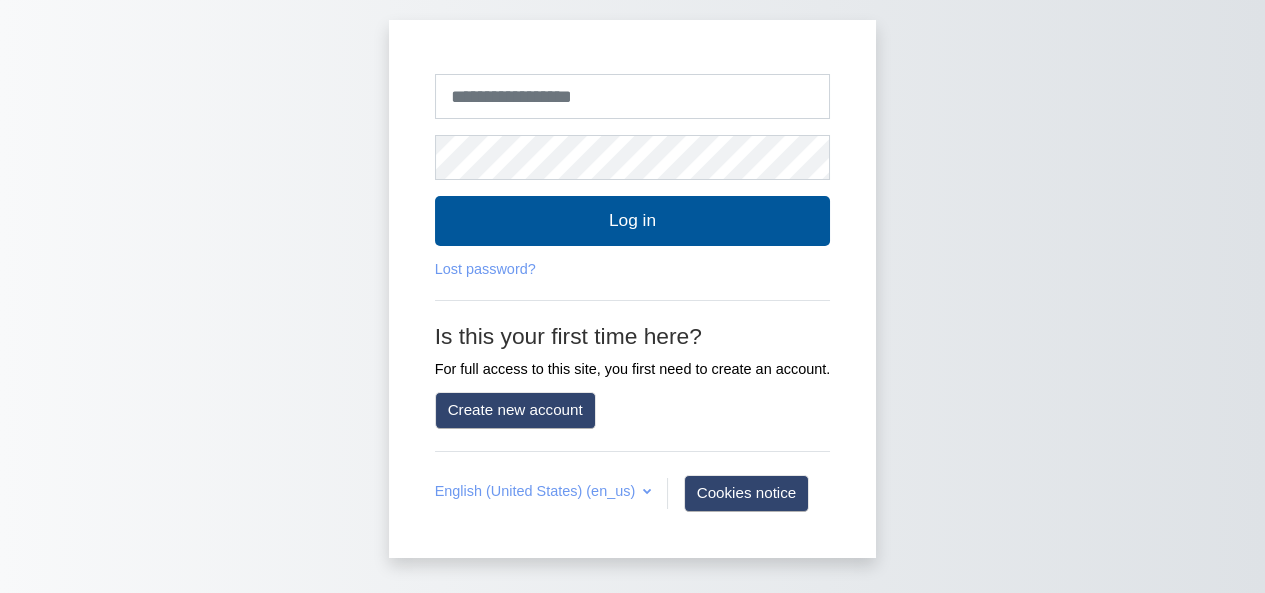 scroll, scrollTop: 0, scrollLeft: 0, axis: both 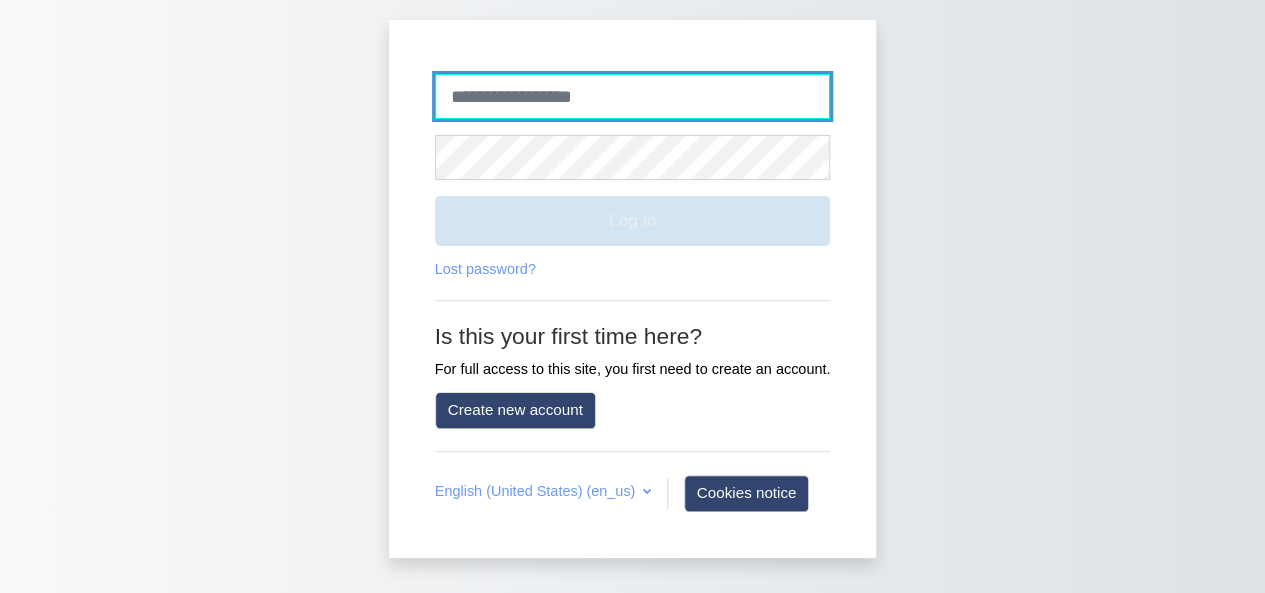 type on "**********" 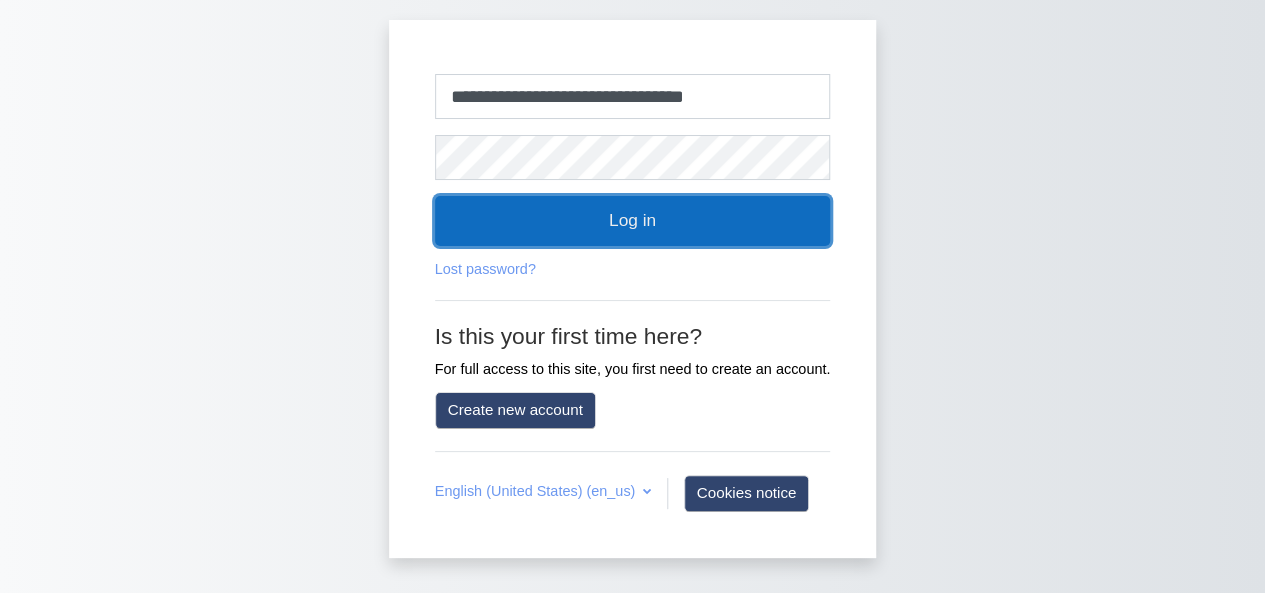 click on "Log in" at bounding box center [633, 221] 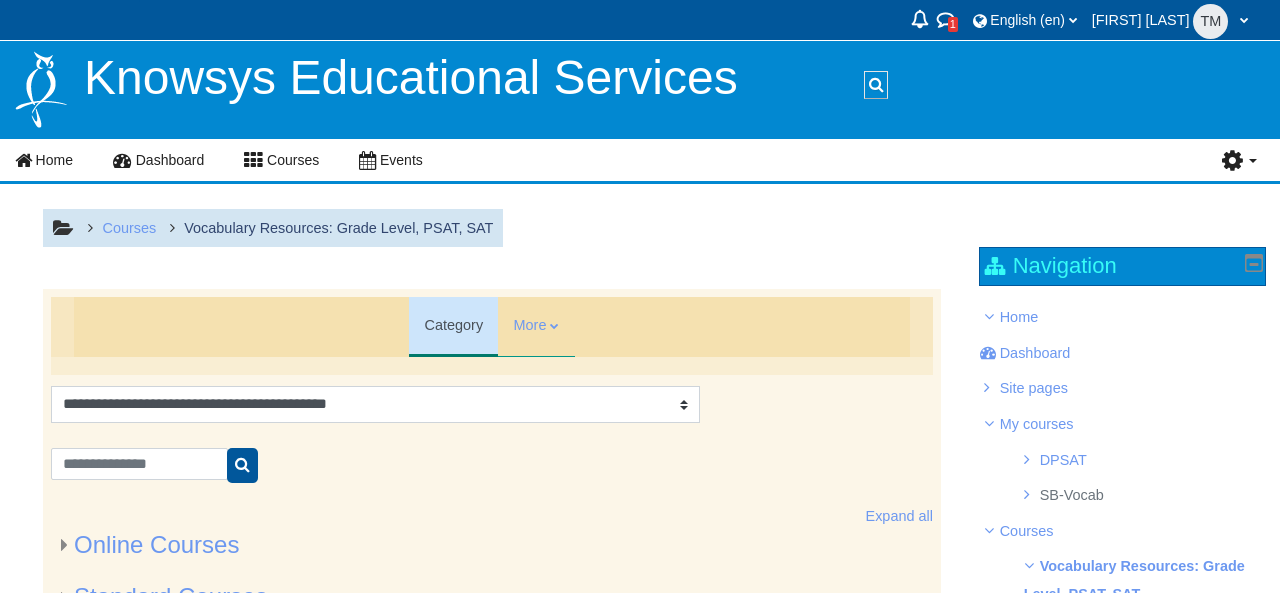 scroll, scrollTop: 0, scrollLeft: 0, axis: both 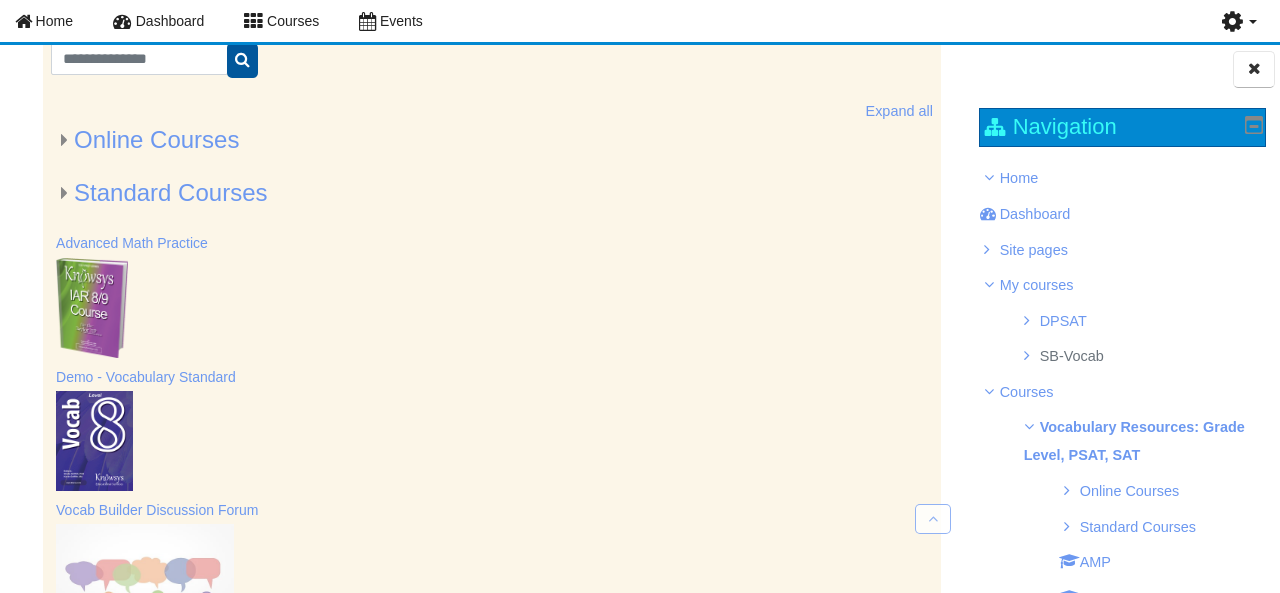 click on "Dashboard" at bounding box center (1035, 214) 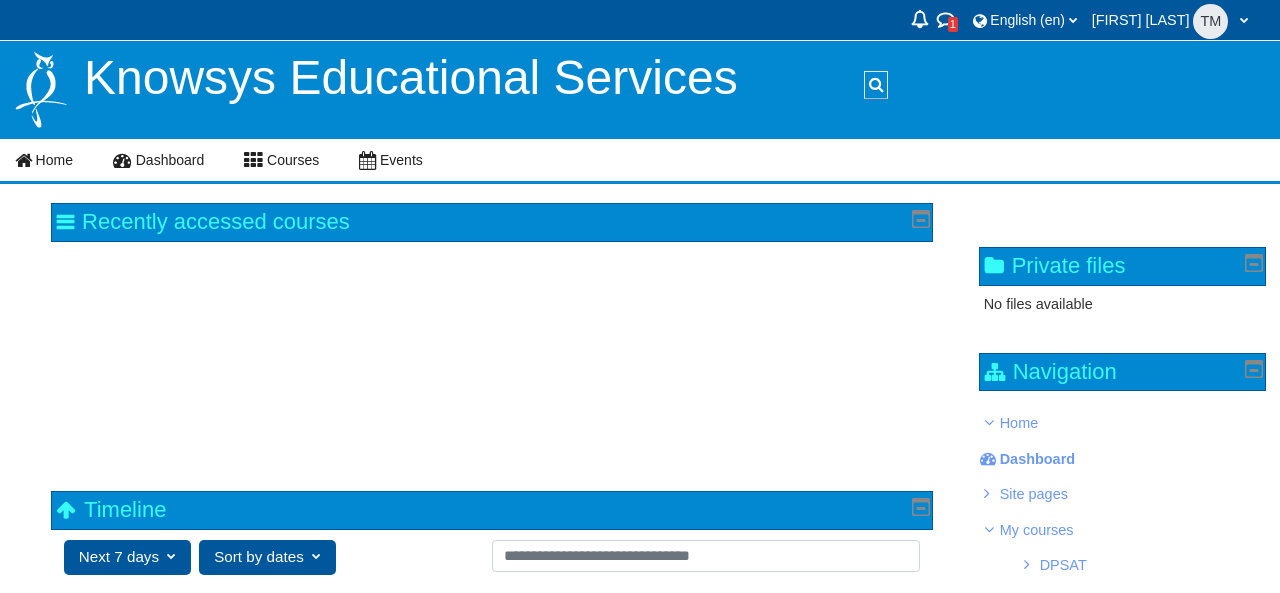 scroll, scrollTop: 0, scrollLeft: 0, axis: both 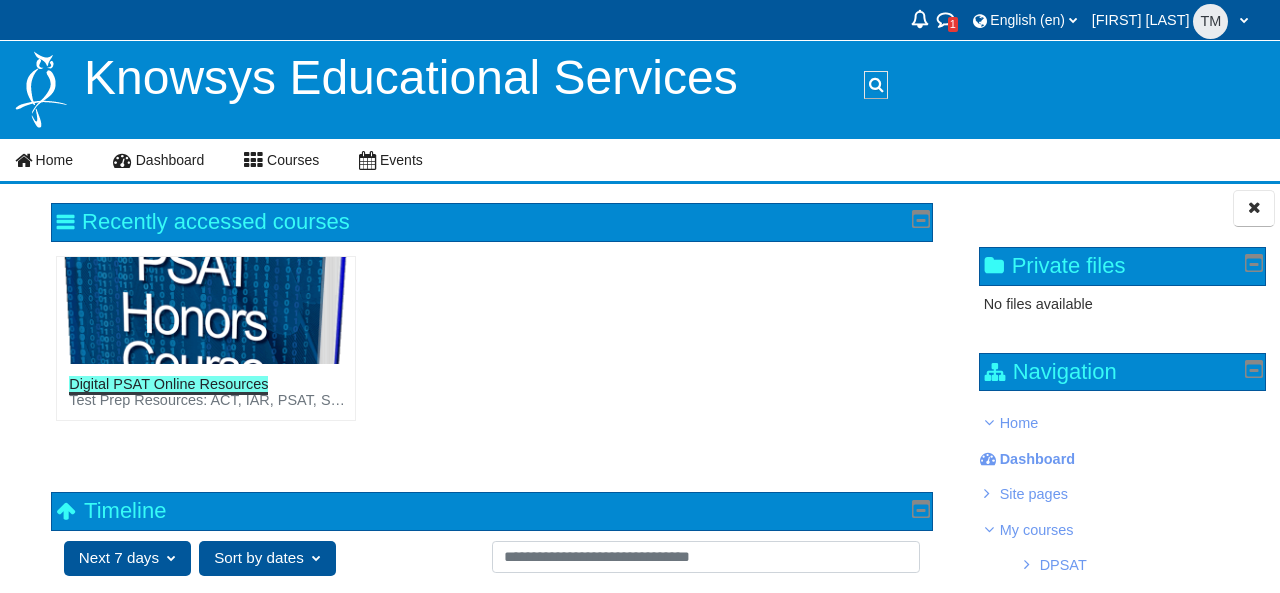 click on "Digital PSAT Online Resources" at bounding box center (168, 384) 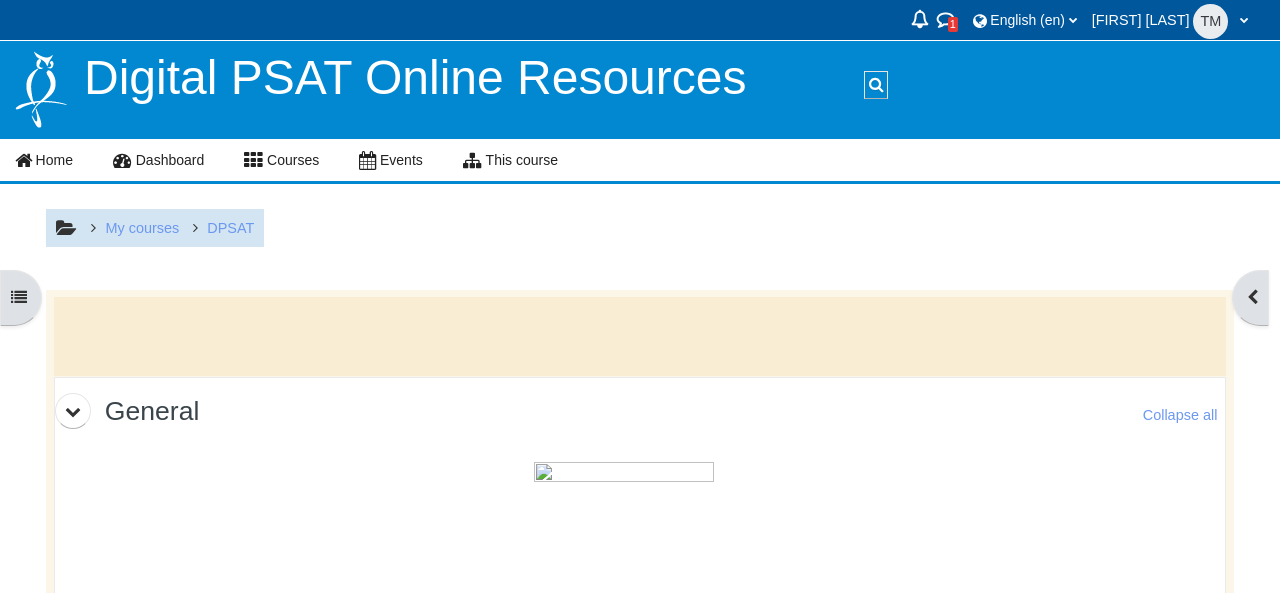 scroll, scrollTop: 0, scrollLeft: 0, axis: both 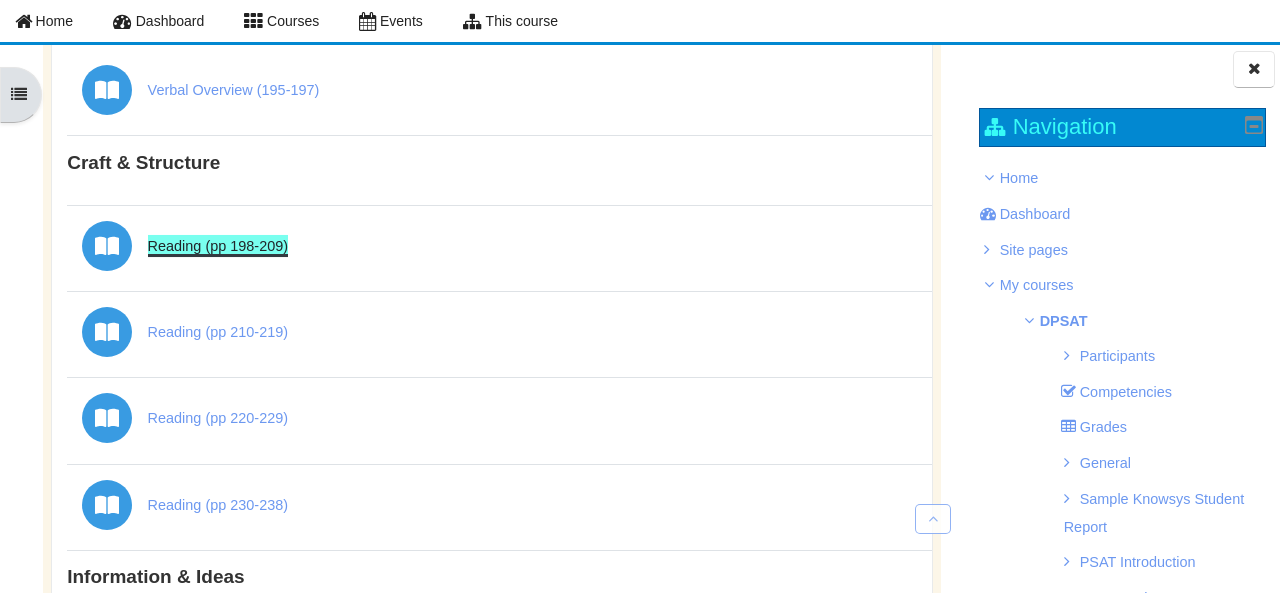 click on "Reading (pp 198-209)   Book" at bounding box center (218, 246) 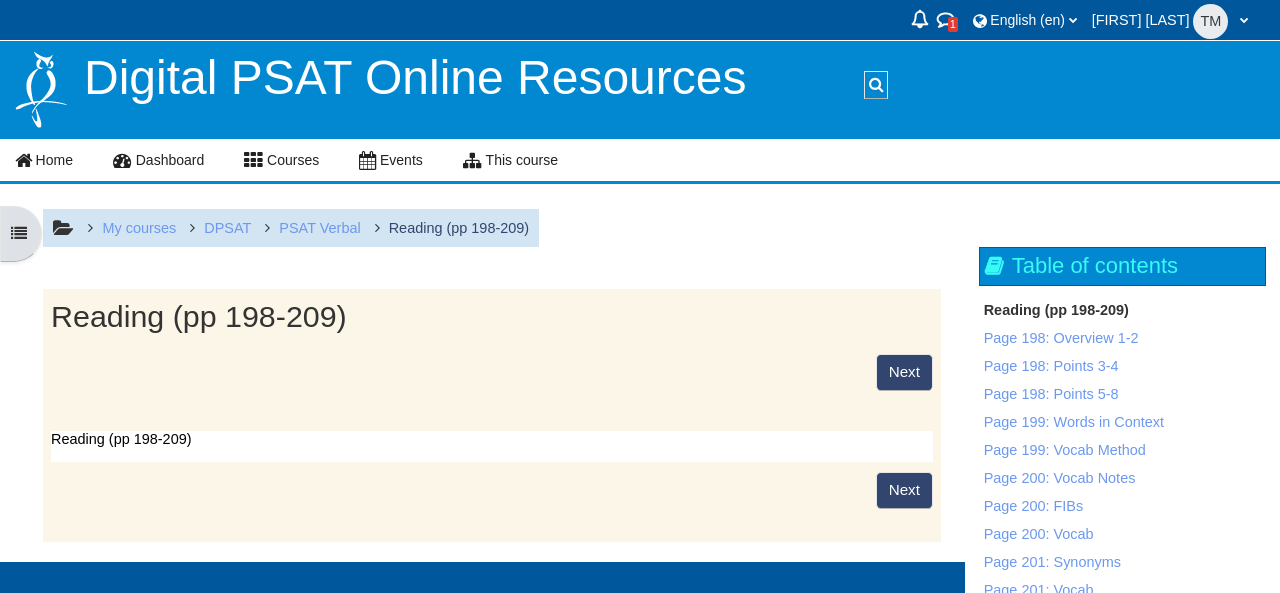scroll, scrollTop: 0, scrollLeft: 0, axis: both 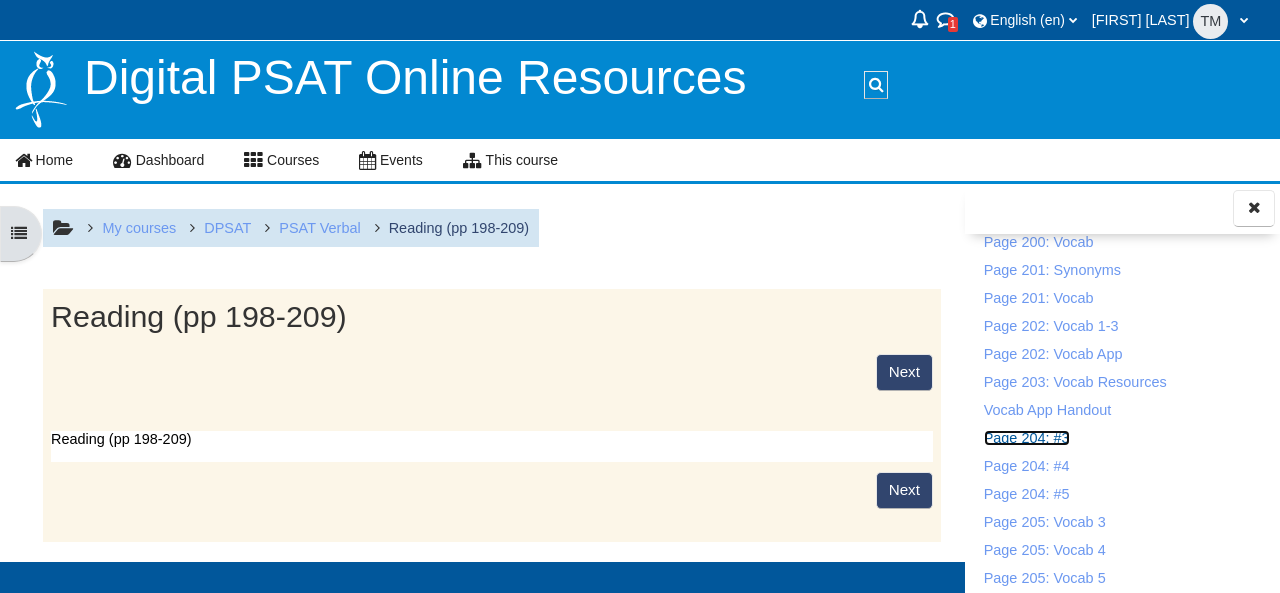 click on "Page 204: #3" at bounding box center [1027, 438] 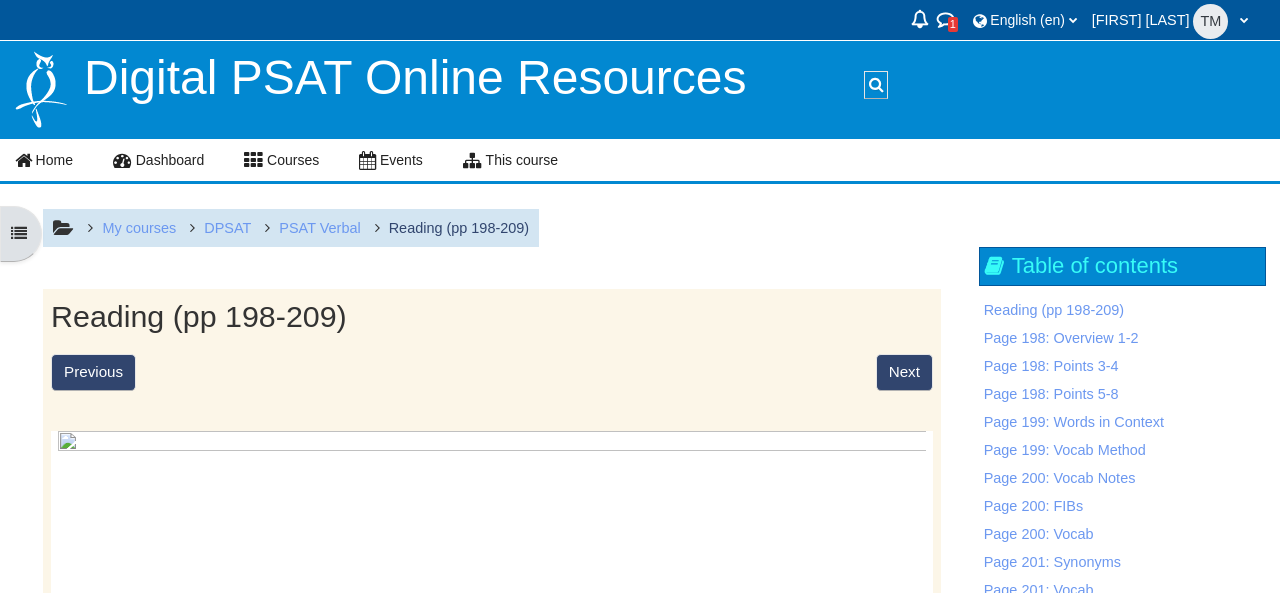 scroll, scrollTop: 0, scrollLeft: 0, axis: both 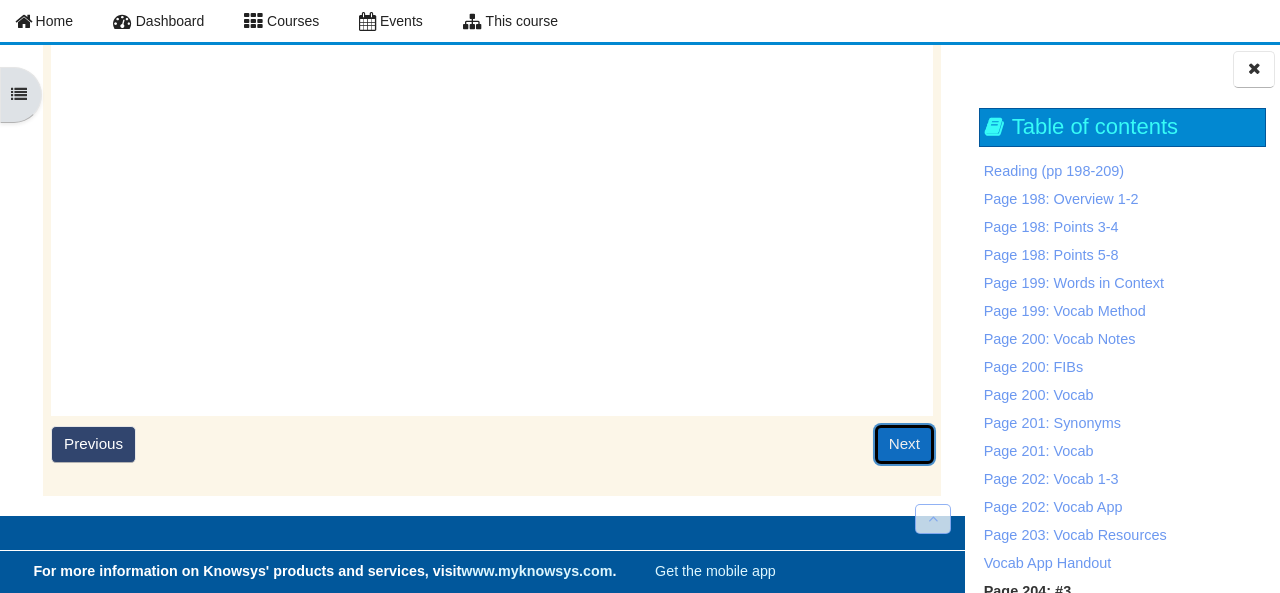 click on "Next" at bounding box center (904, 444) 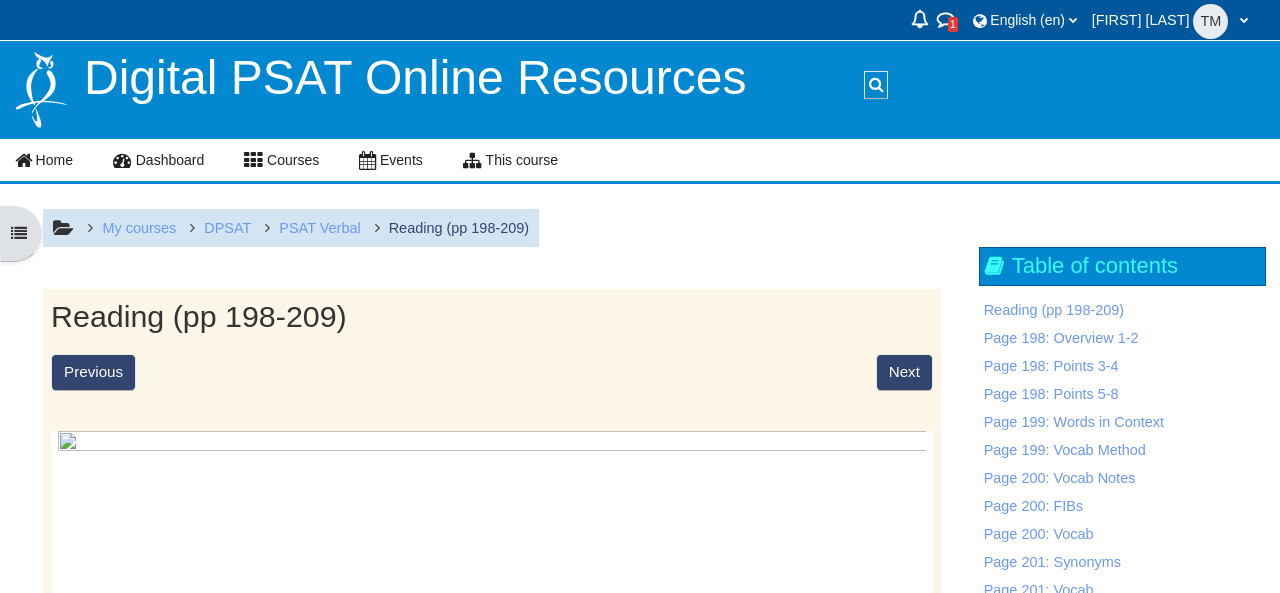 scroll, scrollTop: 0, scrollLeft: 0, axis: both 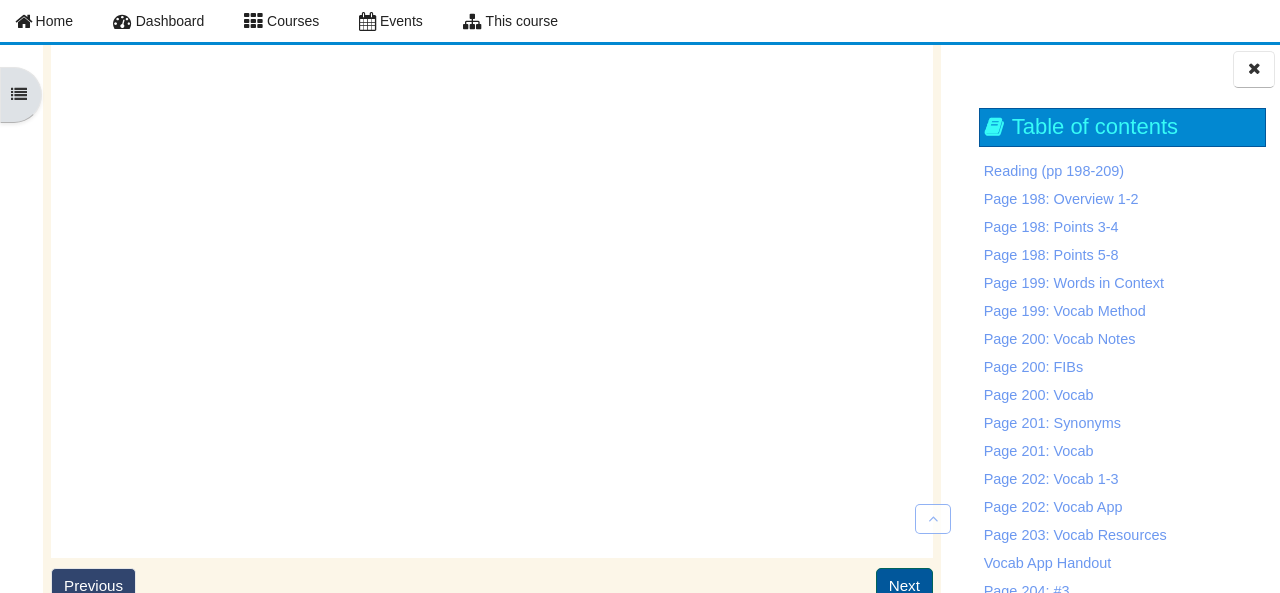 click on "Next" at bounding box center (904, 586) 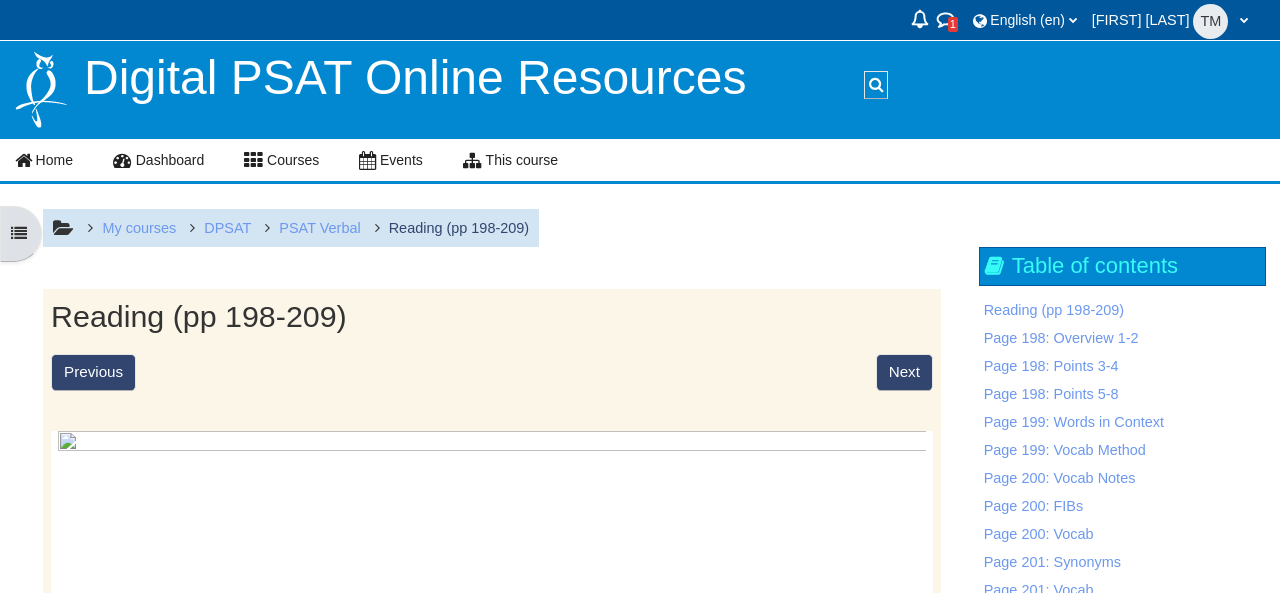 scroll, scrollTop: 0, scrollLeft: 0, axis: both 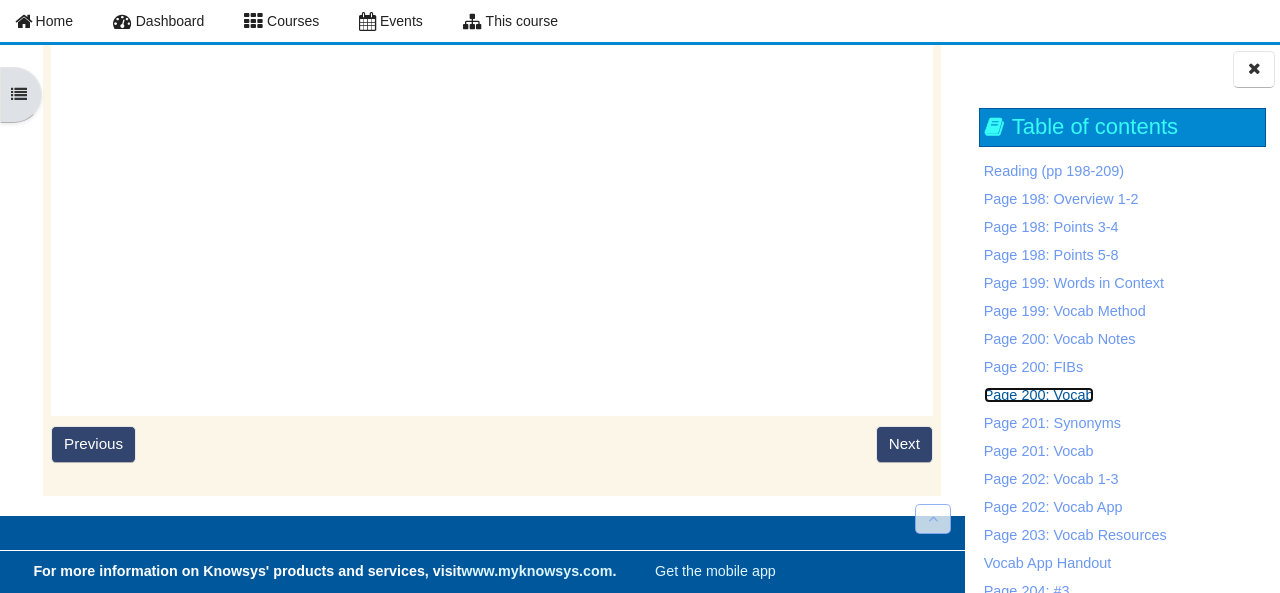 click on "Page 200: Vocab" at bounding box center [1039, 395] 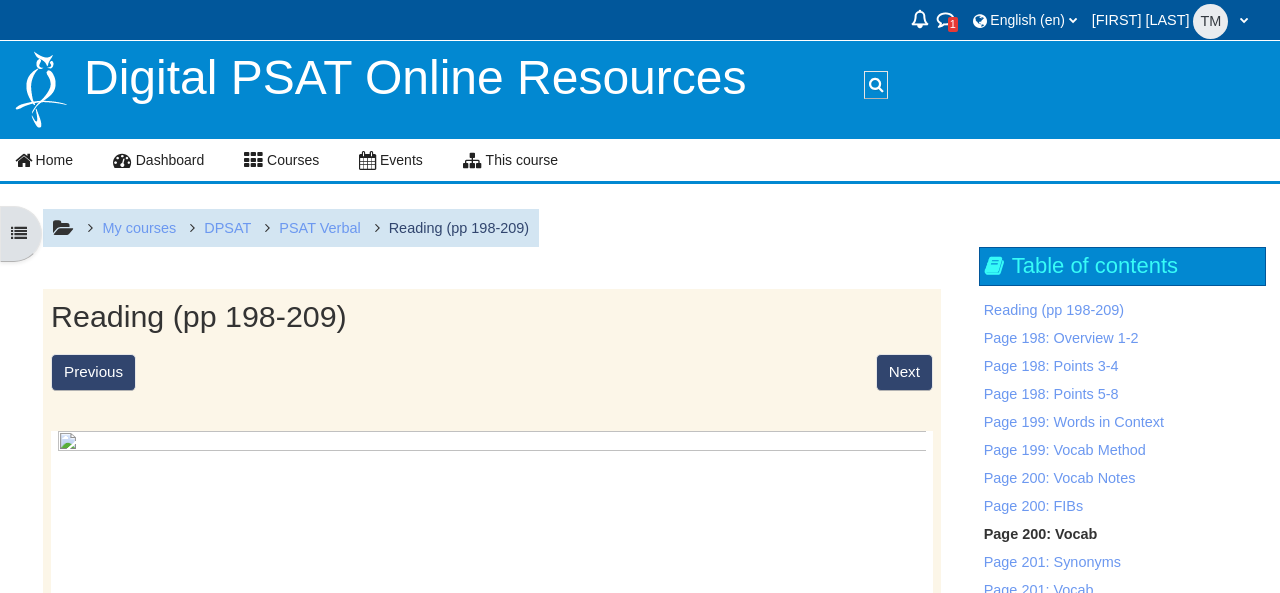 scroll, scrollTop: 0, scrollLeft: 0, axis: both 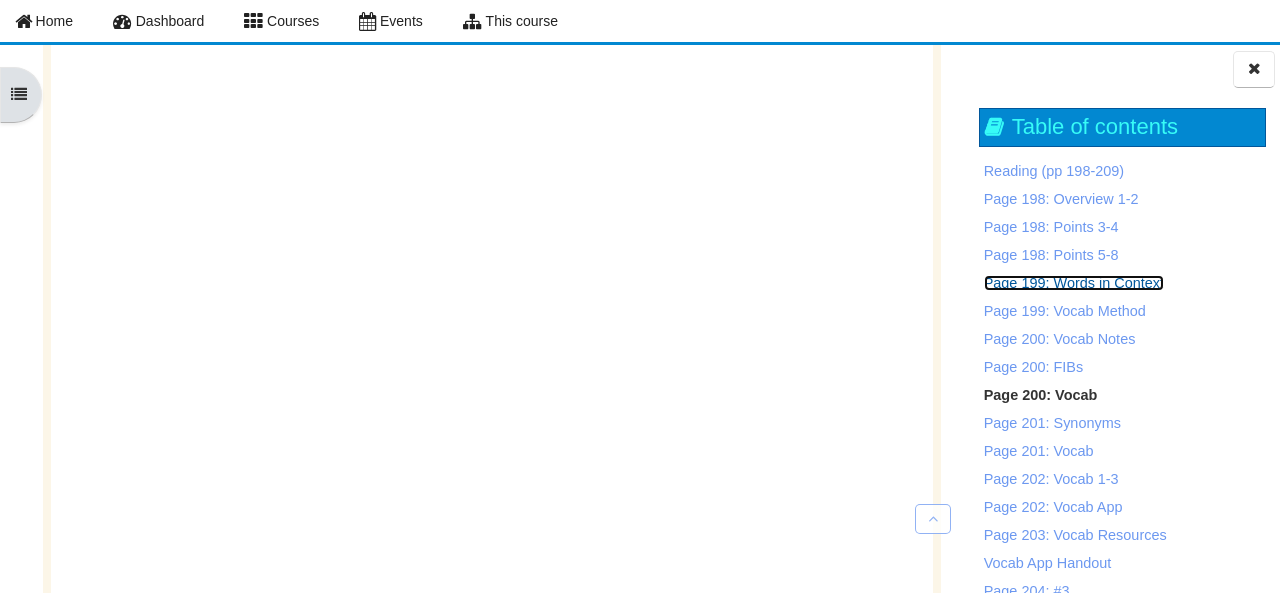 click on "Page 199: Words in Context" at bounding box center [1074, 283] 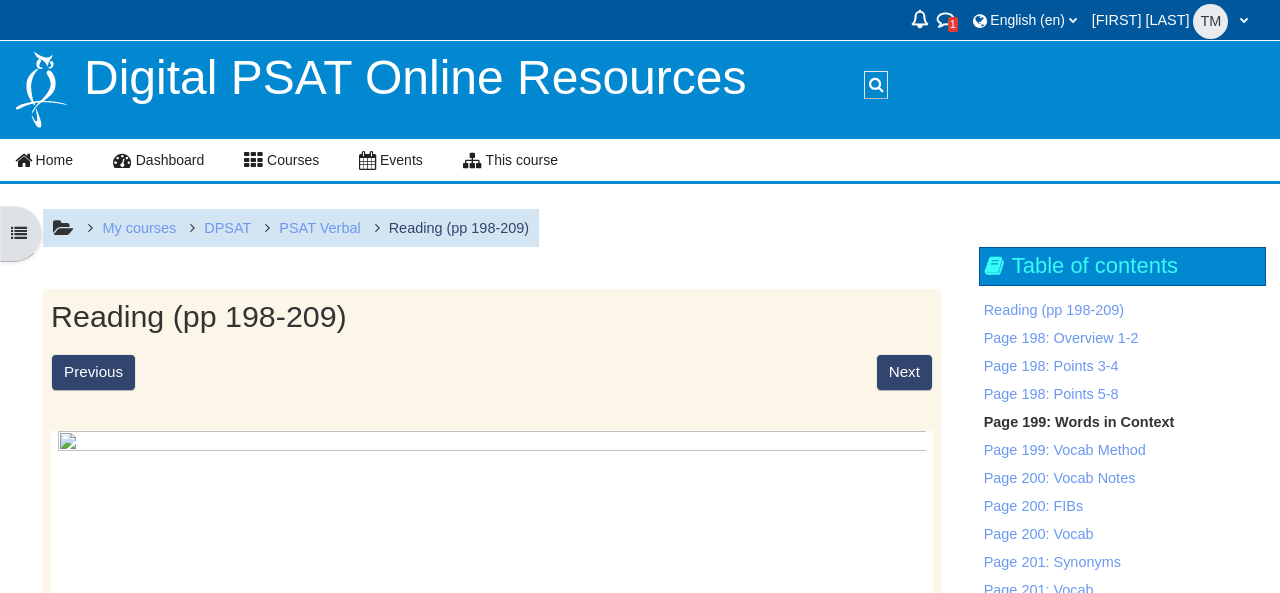 scroll, scrollTop: 0, scrollLeft: 0, axis: both 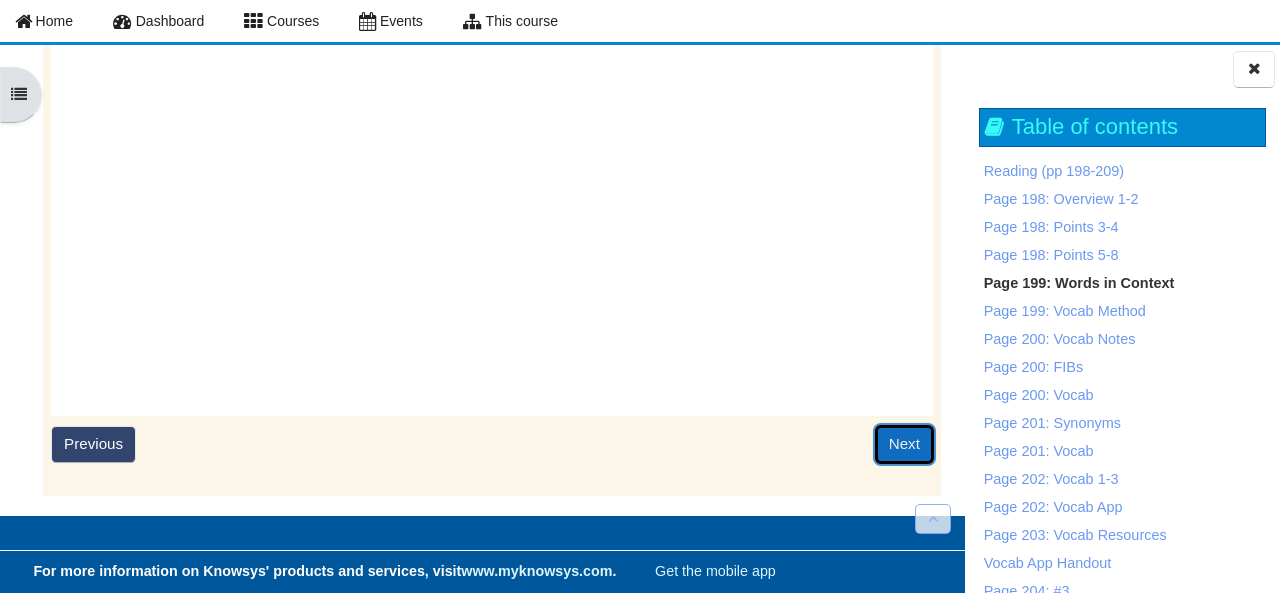 click on "Next" at bounding box center (904, 444) 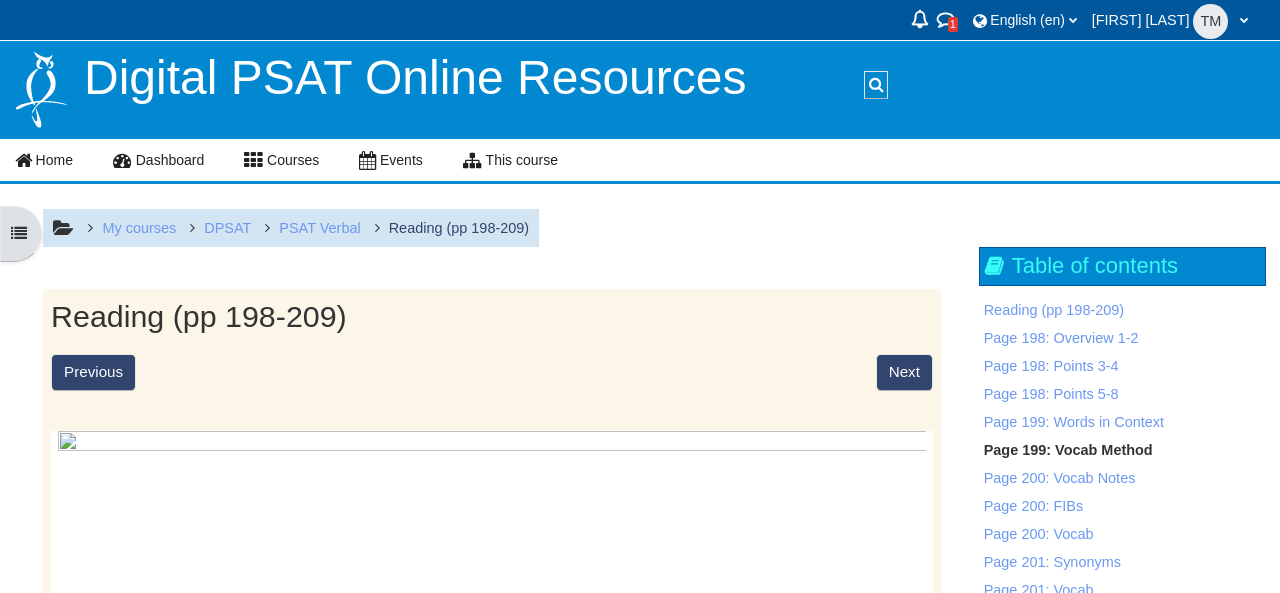 scroll, scrollTop: 0, scrollLeft: 0, axis: both 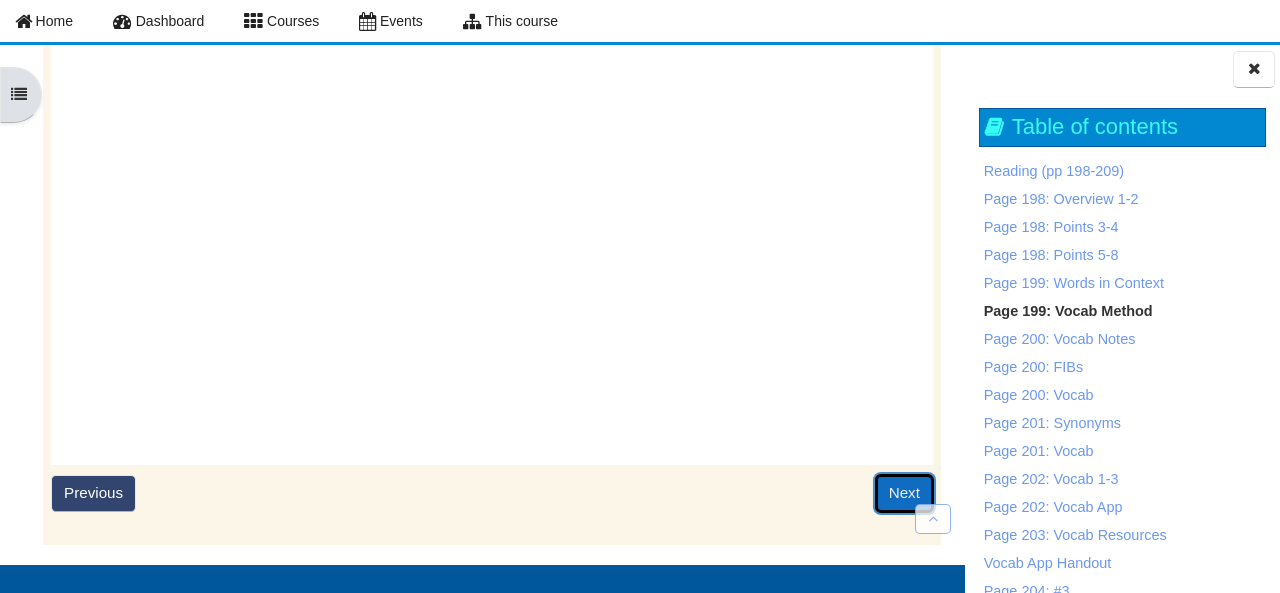 click on "Next" at bounding box center [904, 493] 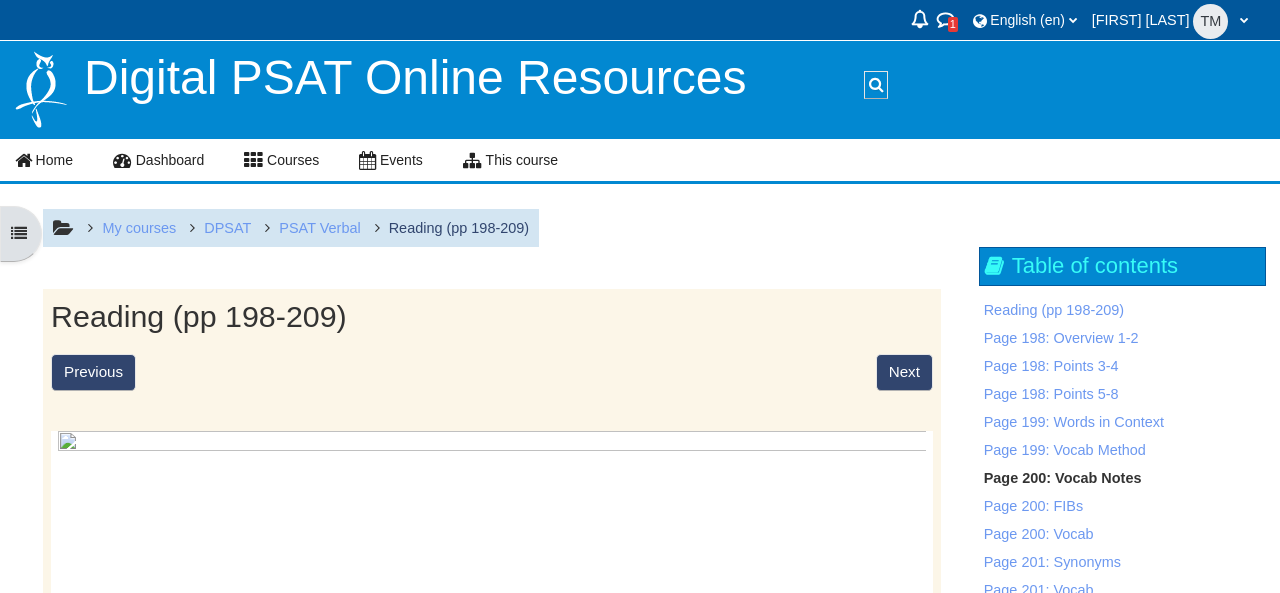 scroll, scrollTop: 0, scrollLeft: 0, axis: both 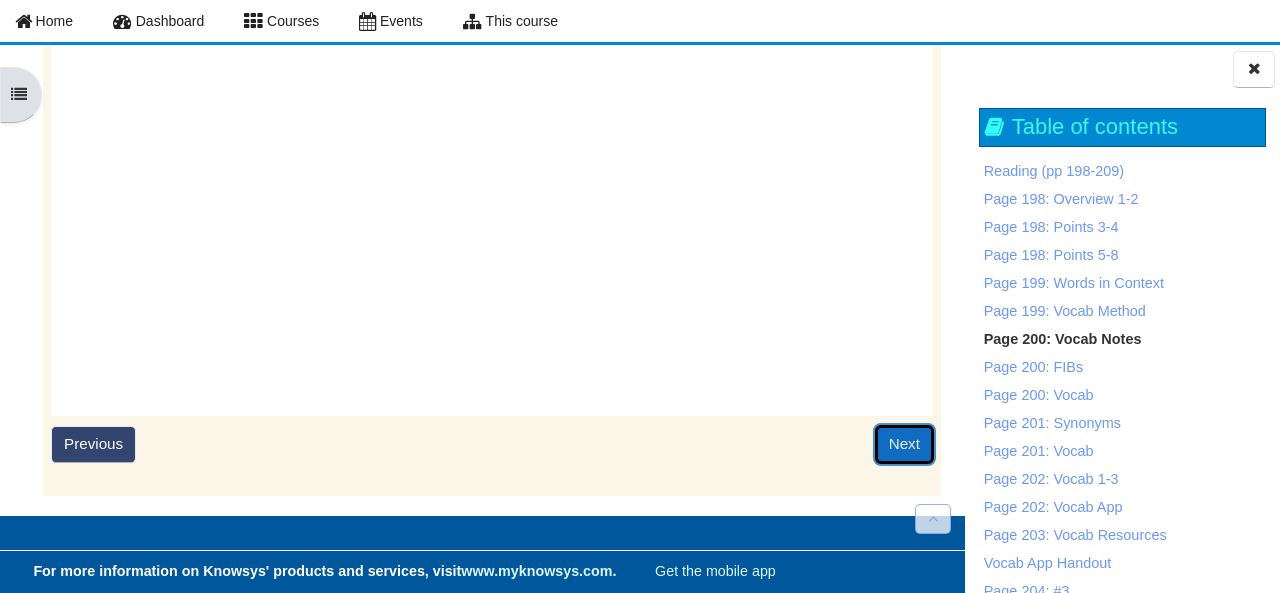 click on "Next" at bounding box center (904, 444) 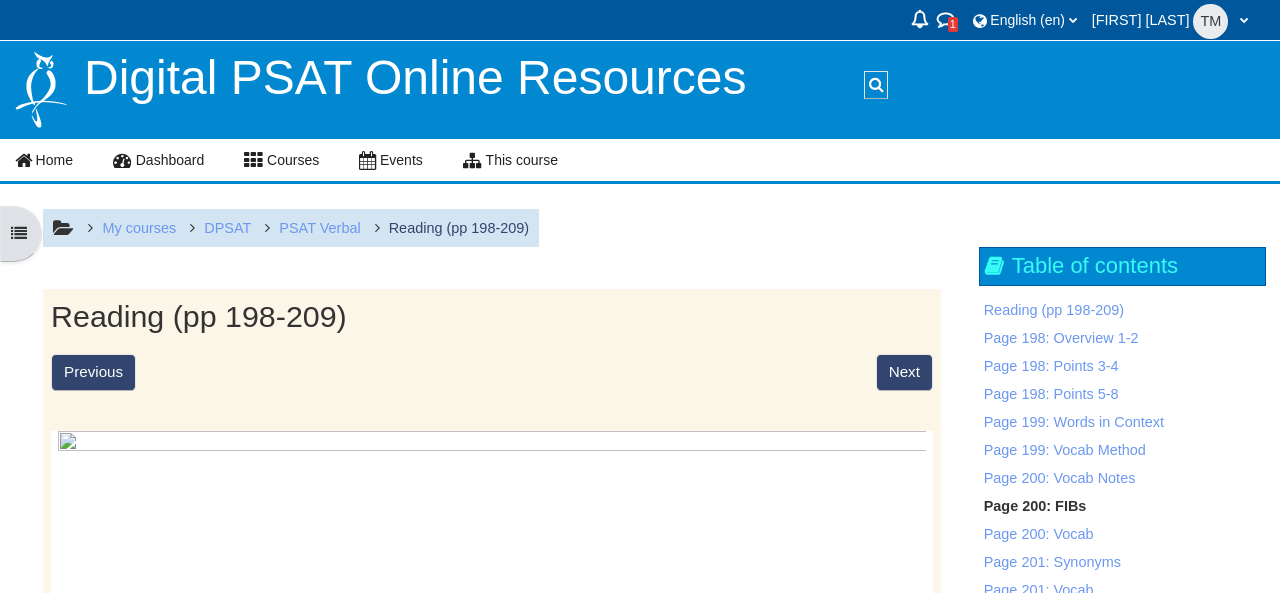 scroll, scrollTop: 0, scrollLeft: 0, axis: both 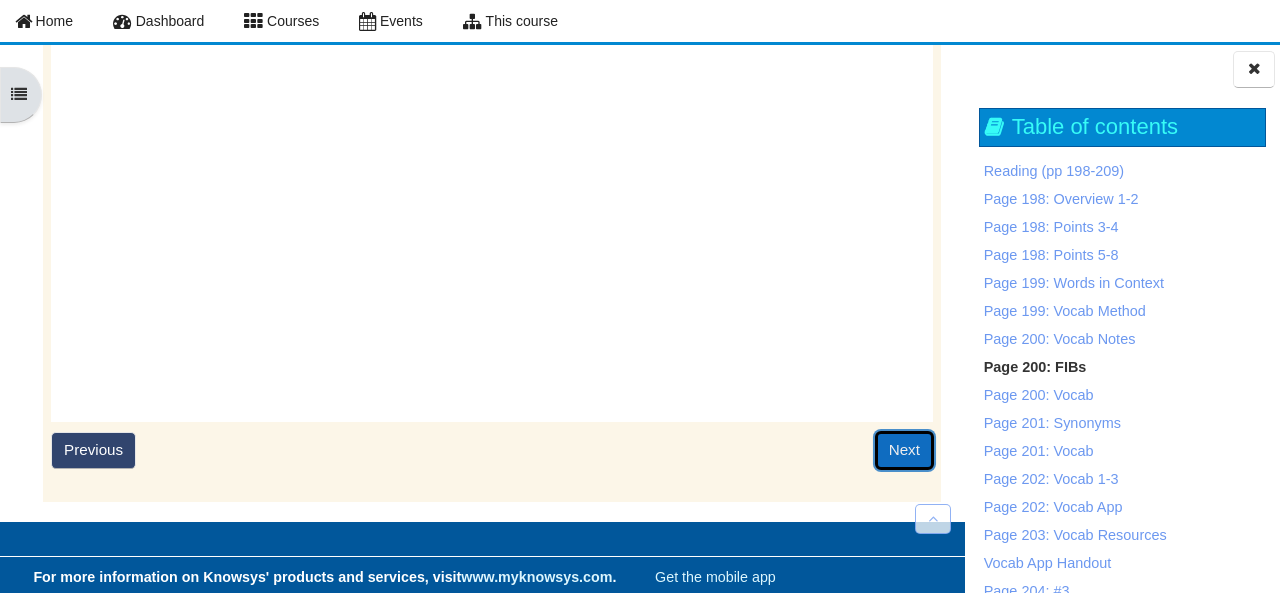 click on "Next" at bounding box center (904, 450) 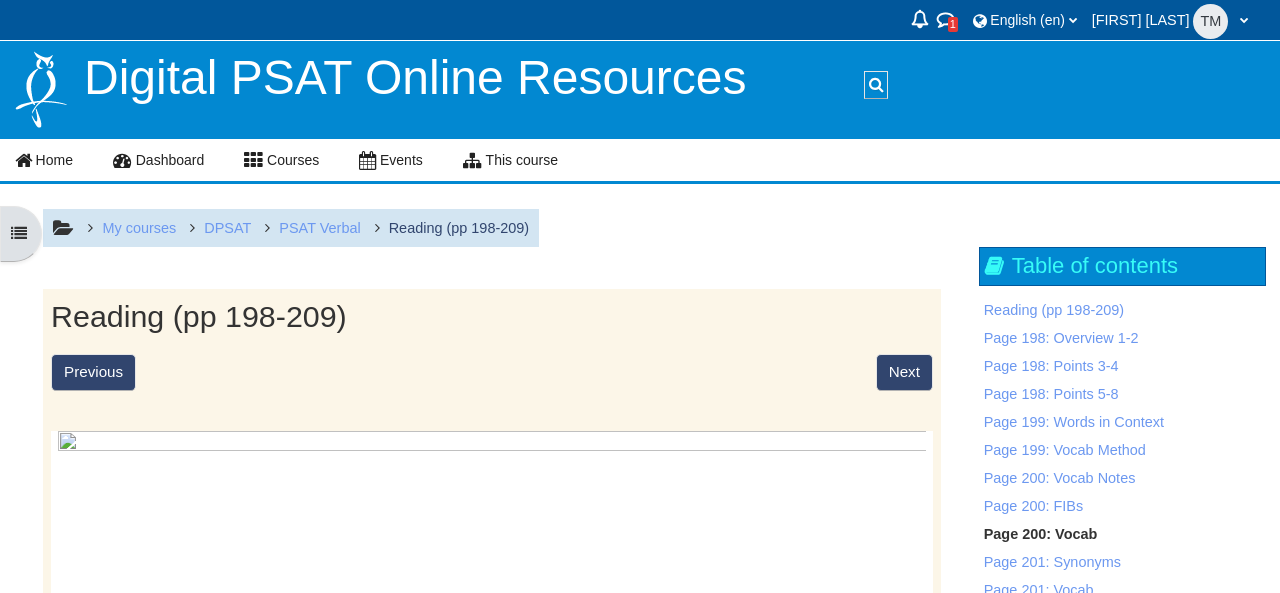 scroll, scrollTop: 0, scrollLeft: 0, axis: both 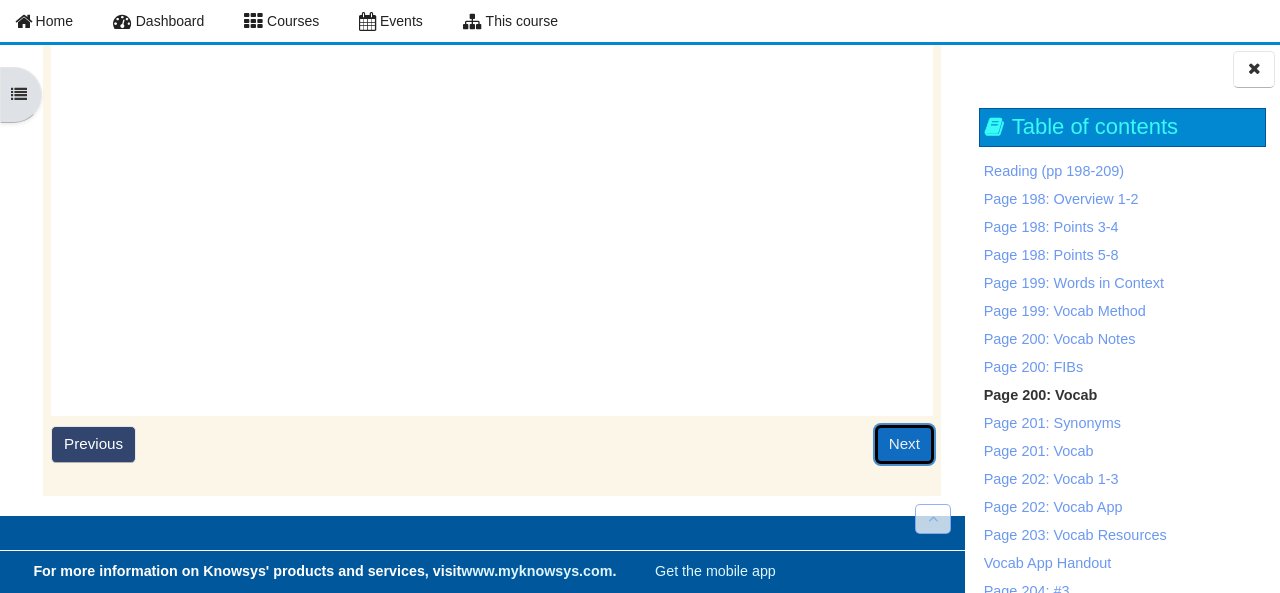 click on "Next" at bounding box center [904, 444] 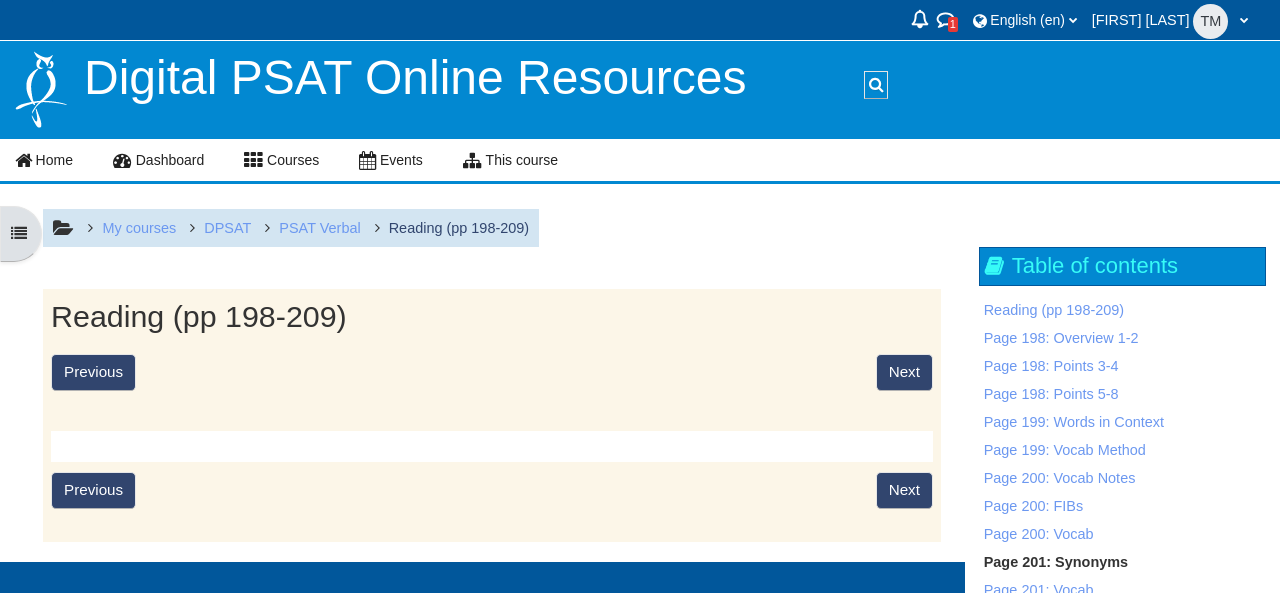 scroll, scrollTop: 0, scrollLeft: 0, axis: both 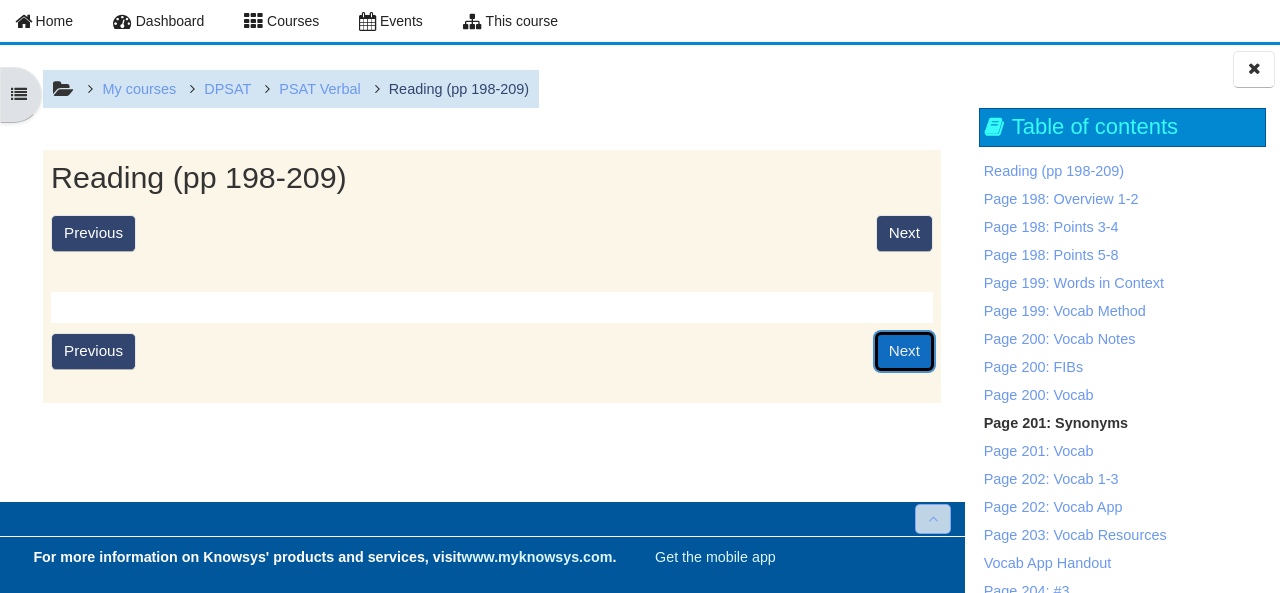 click on "Next" at bounding box center [904, 351] 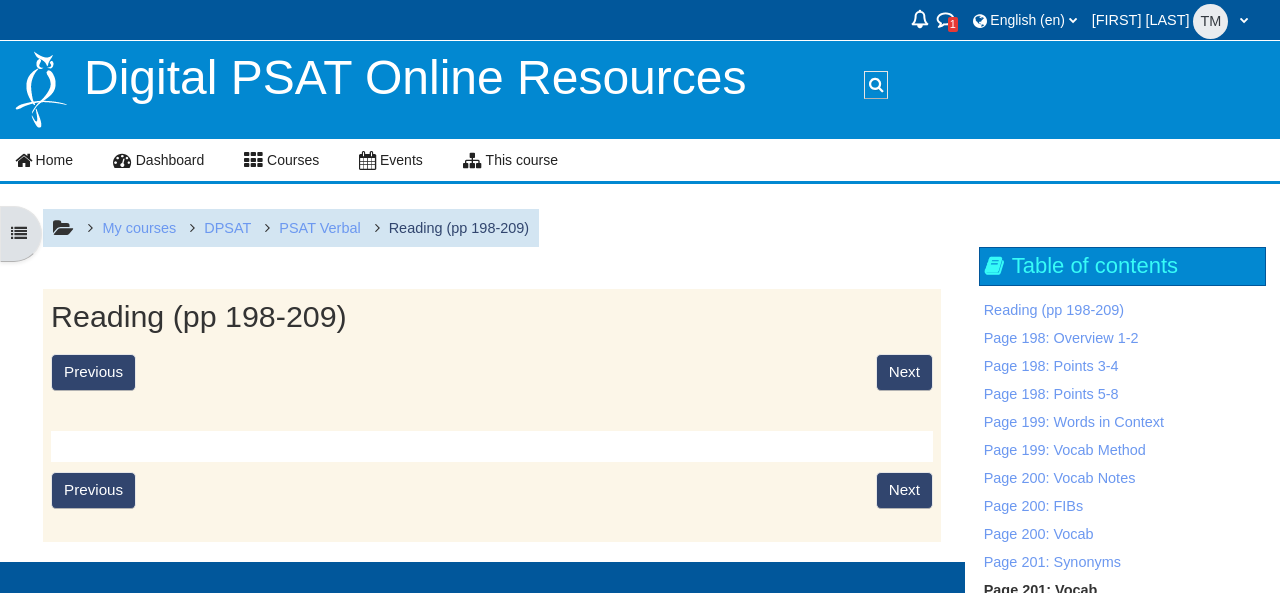 scroll, scrollTop: 0, scrollLeft: 0, axis: both 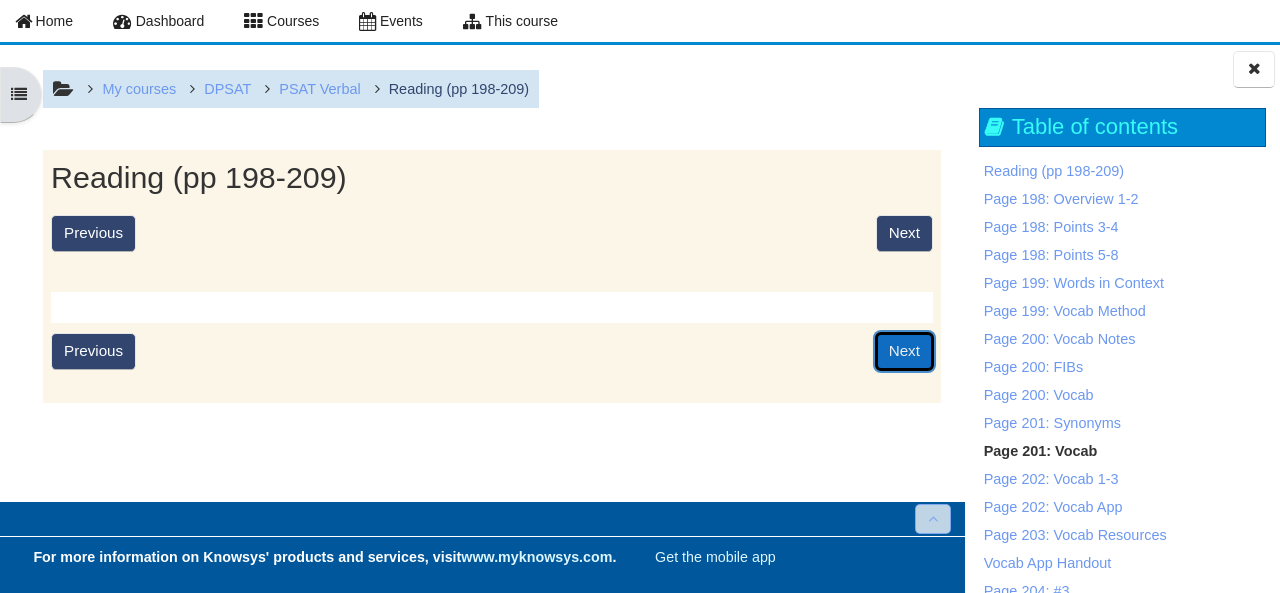 click on "Next" at bounding box center (904, 351) 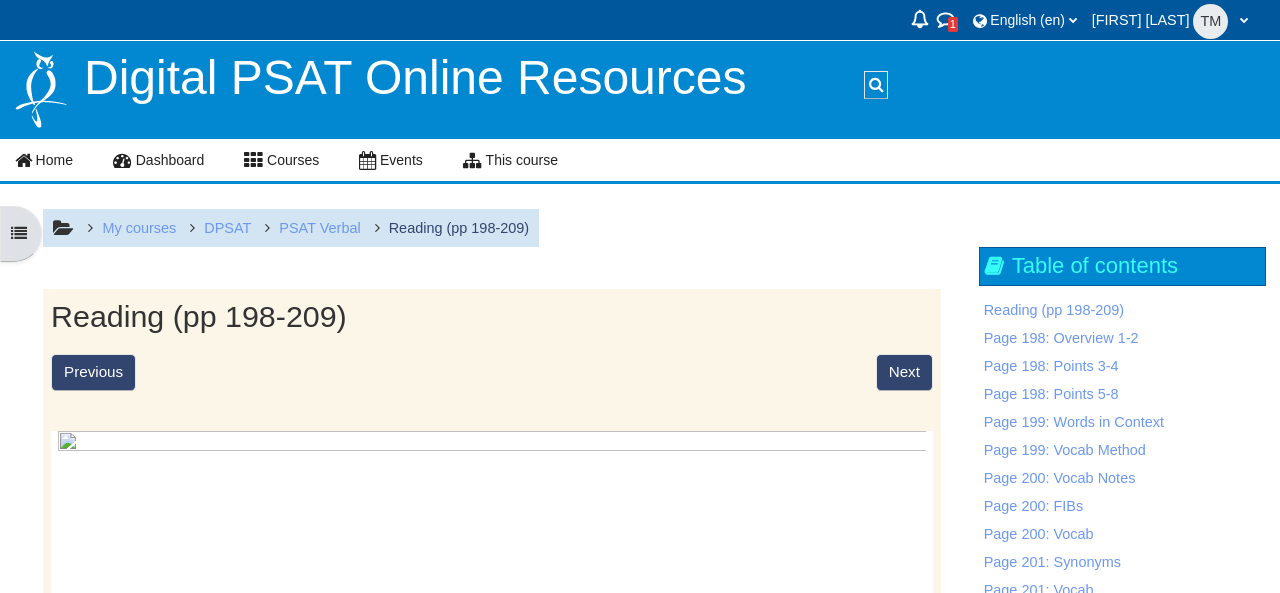 scroll, scrollTop: 0, scrollLeft: 0, axis: both 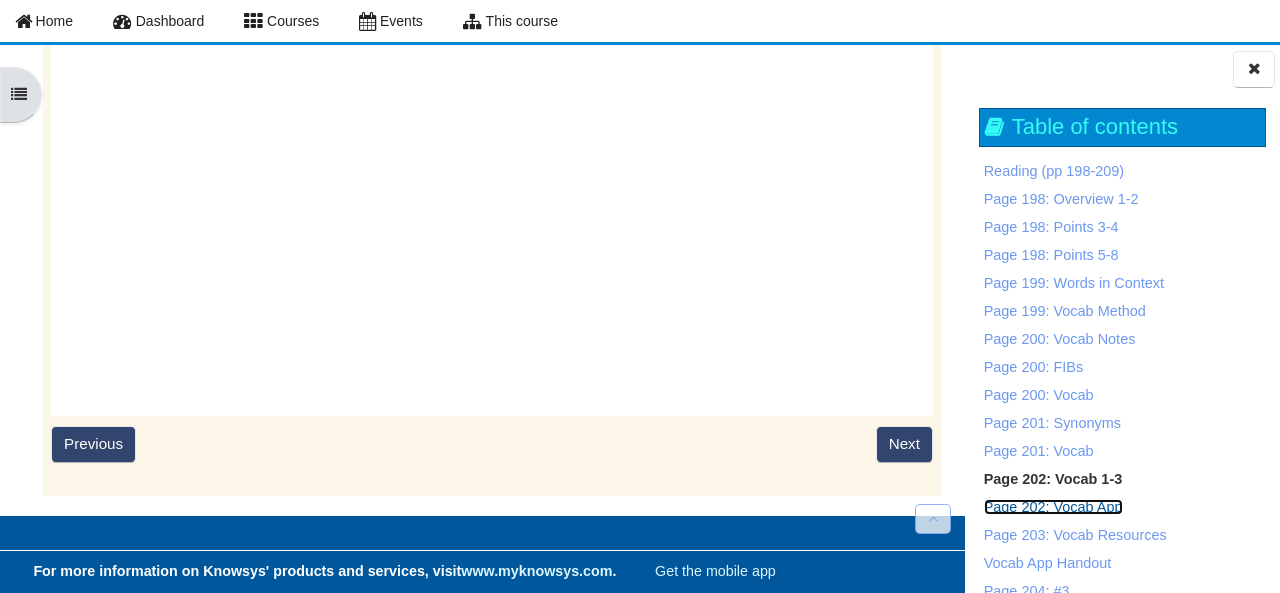click on "Page 202: Vocab App" at bounding box center (1053, 507) 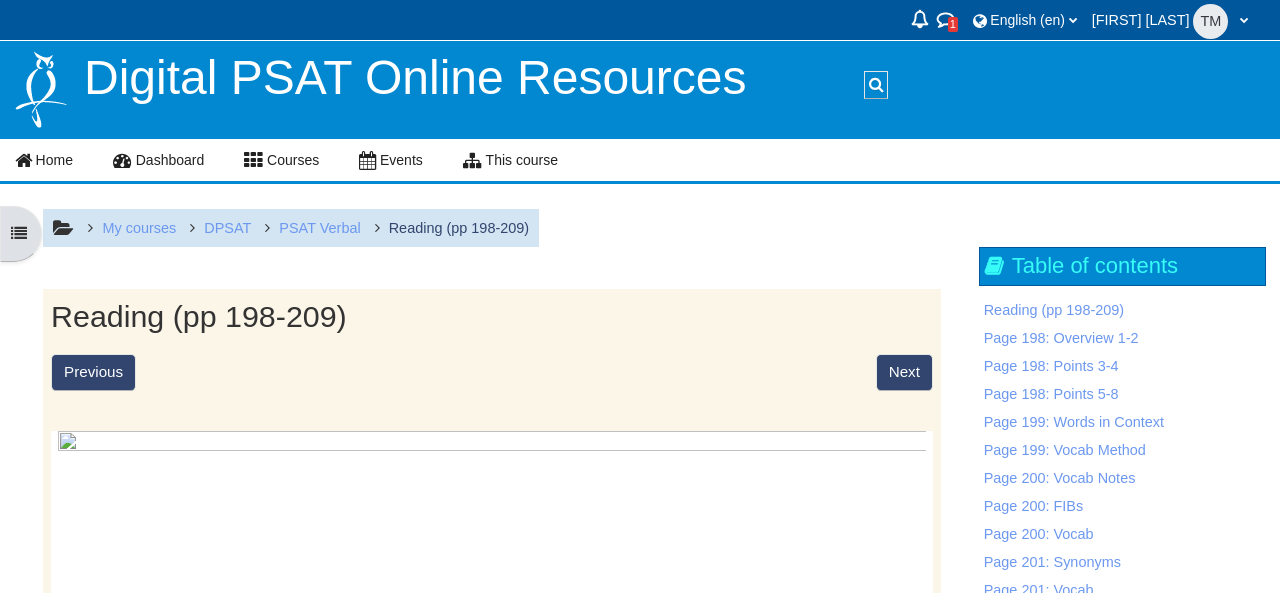 scroll, scrollTop: 0, scrollLeft: 0, axis: both 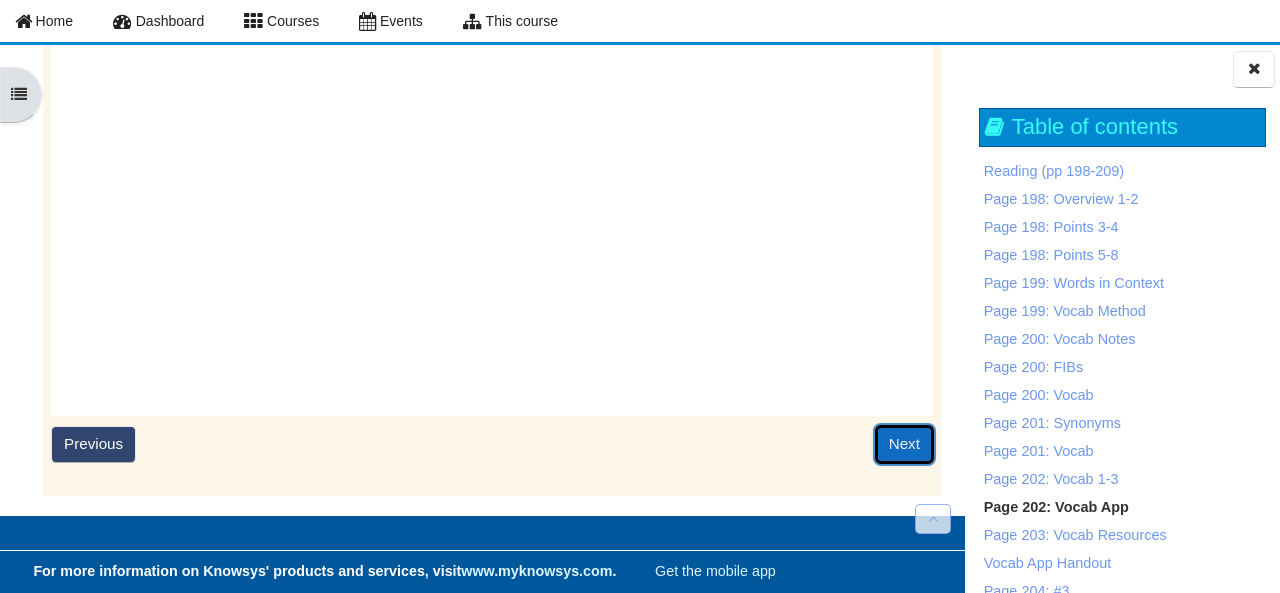 click on "Next" at bounding box center [904, 444] 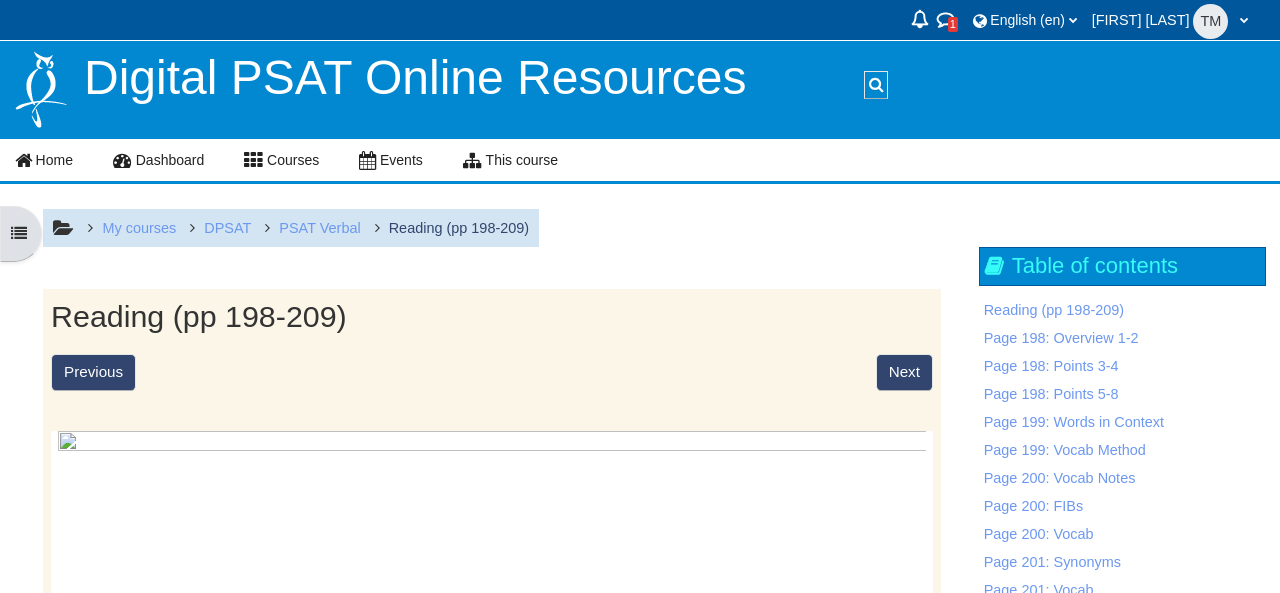 scroll, scrollTop: 0, scrollLeft: 0, axis: both 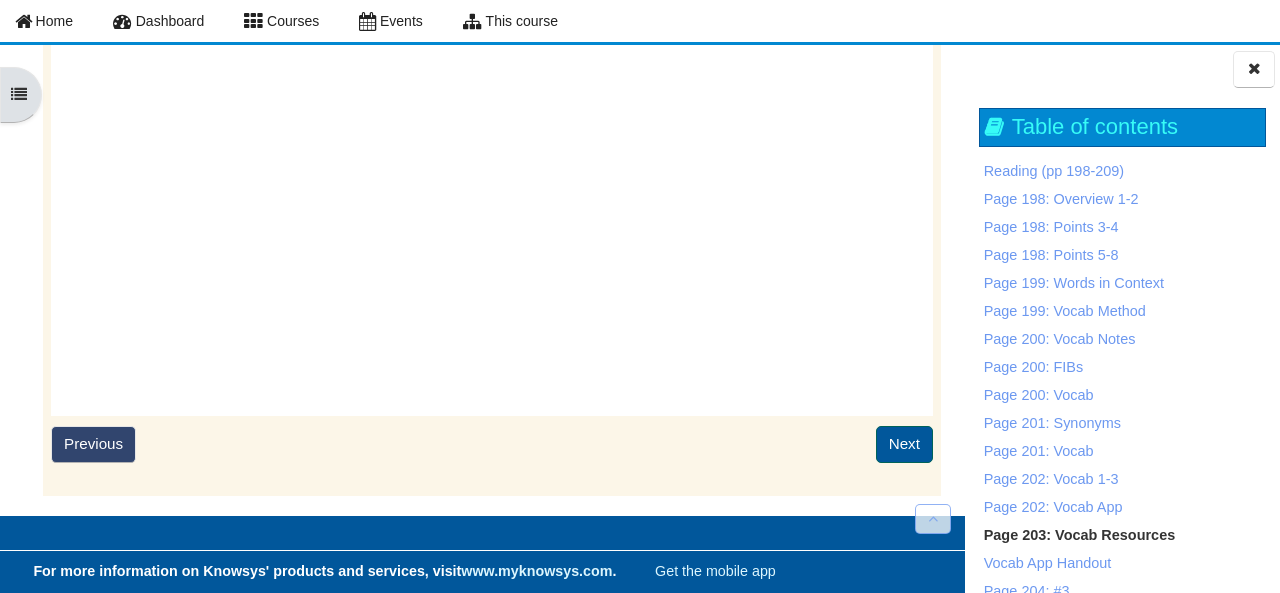 click on "Next" at bounding box center [904, 444] 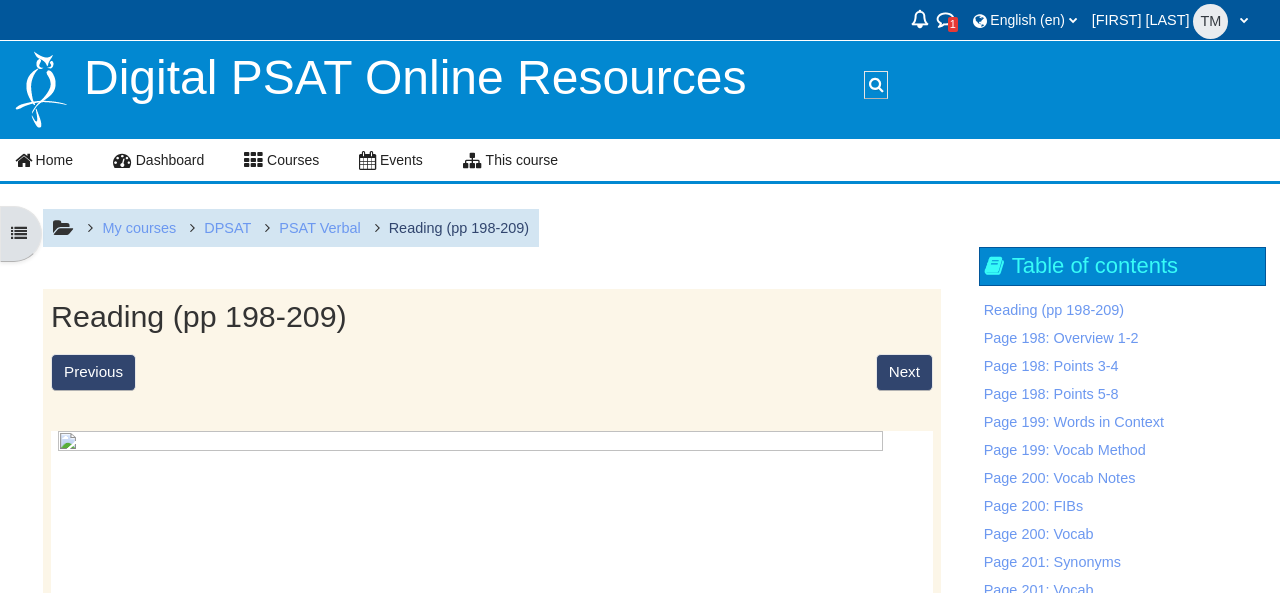 scroll, scrollTop: 0, scrollLeft: 0, axis: both 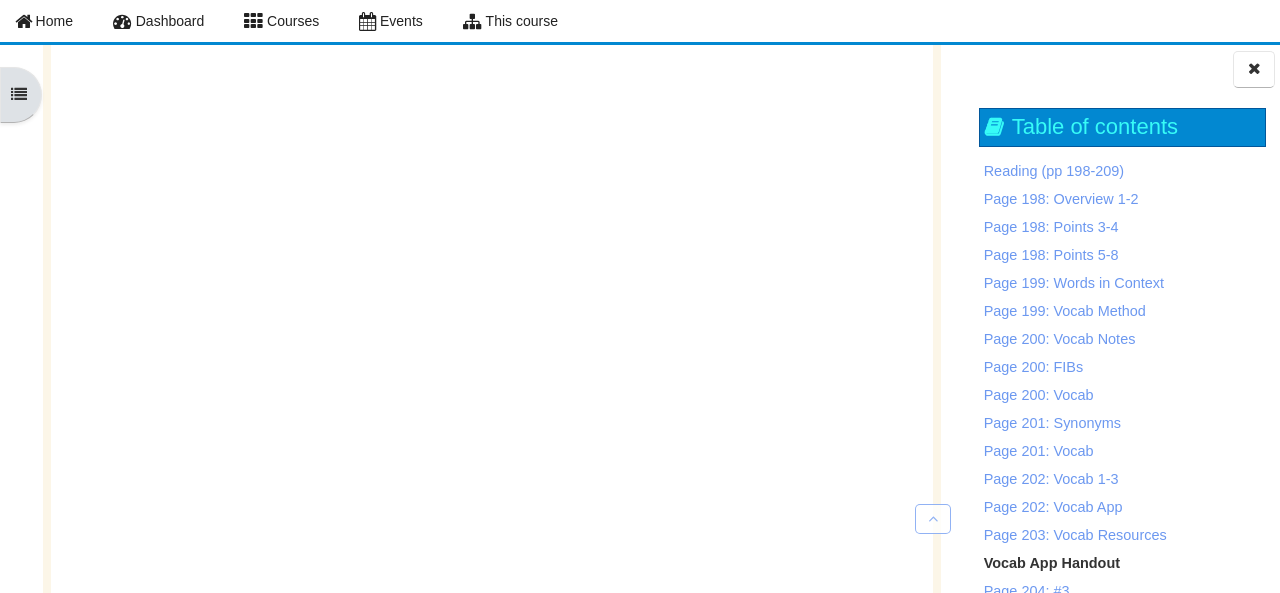 click on "Next" at bounding box center [904, 657] 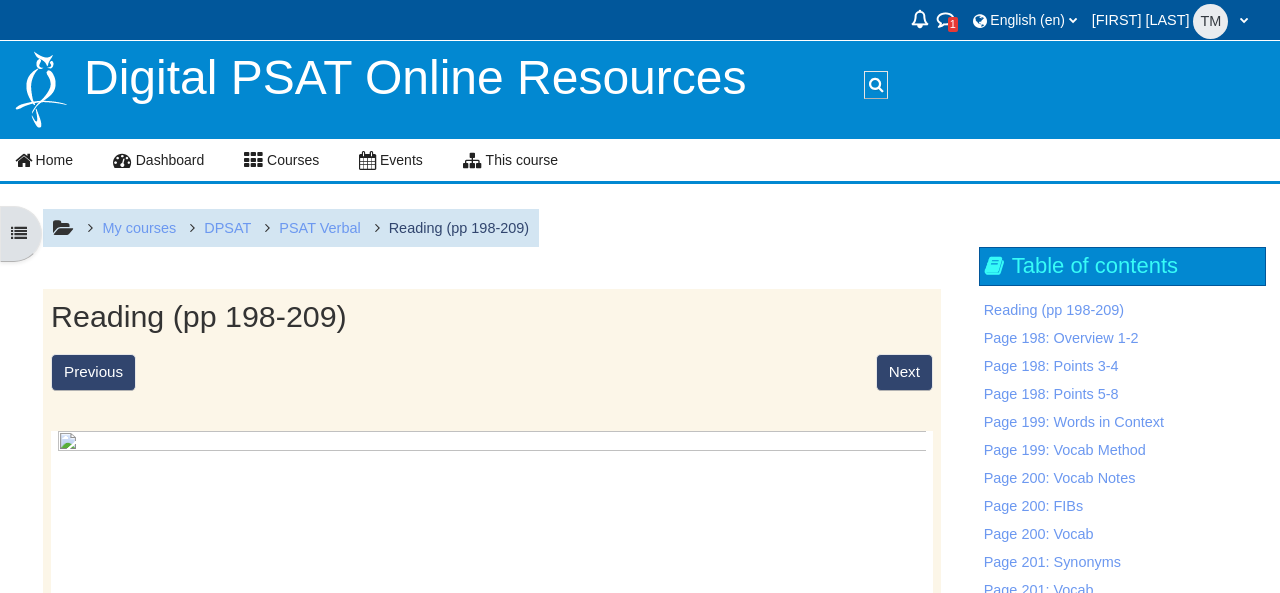 scroll, scrollTop: 0, scrollLeft: 0, axis: both 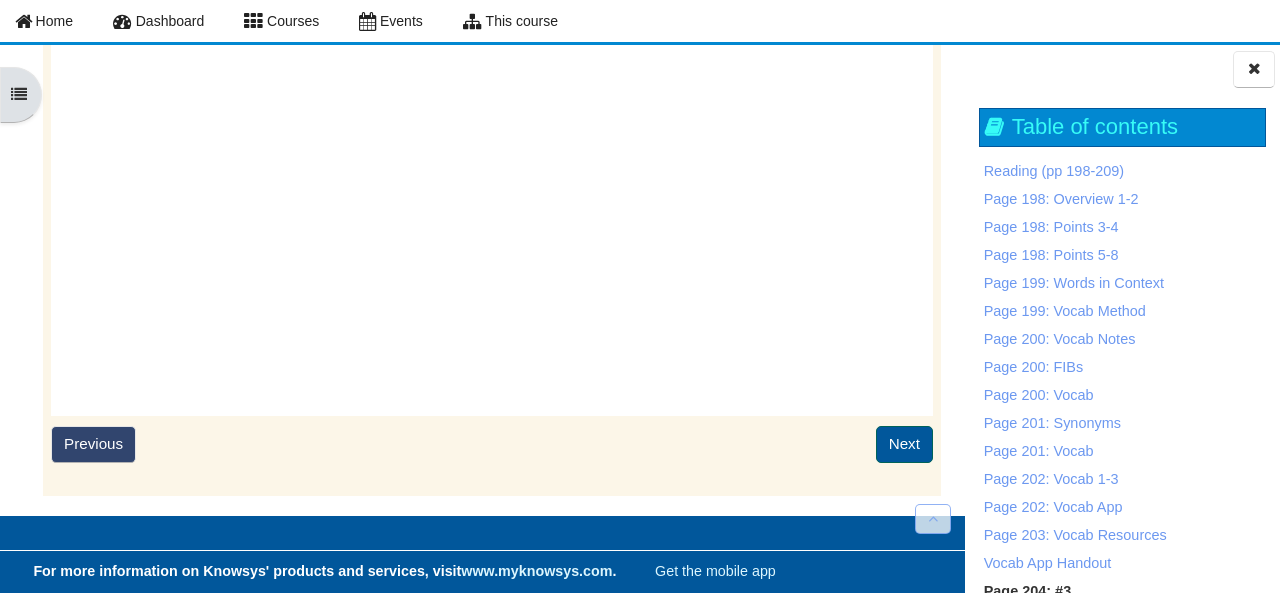 click on "Next" at bounding box center [904, 444] 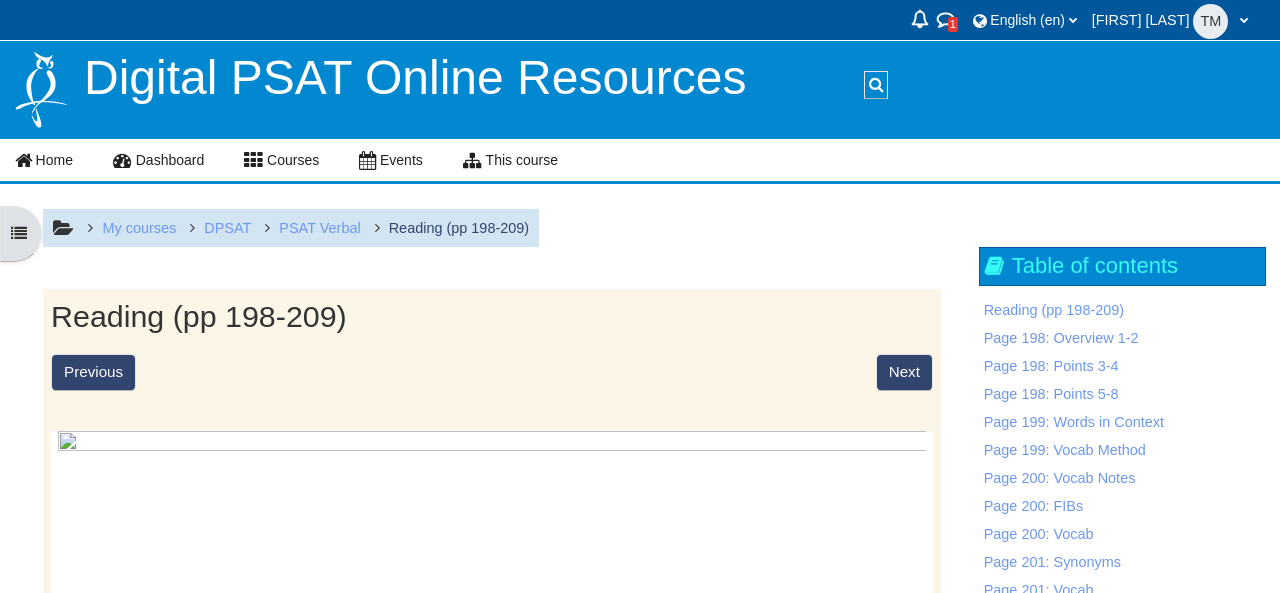 scroll, scrollTop: 0, scrollLeft: 0, axis: both 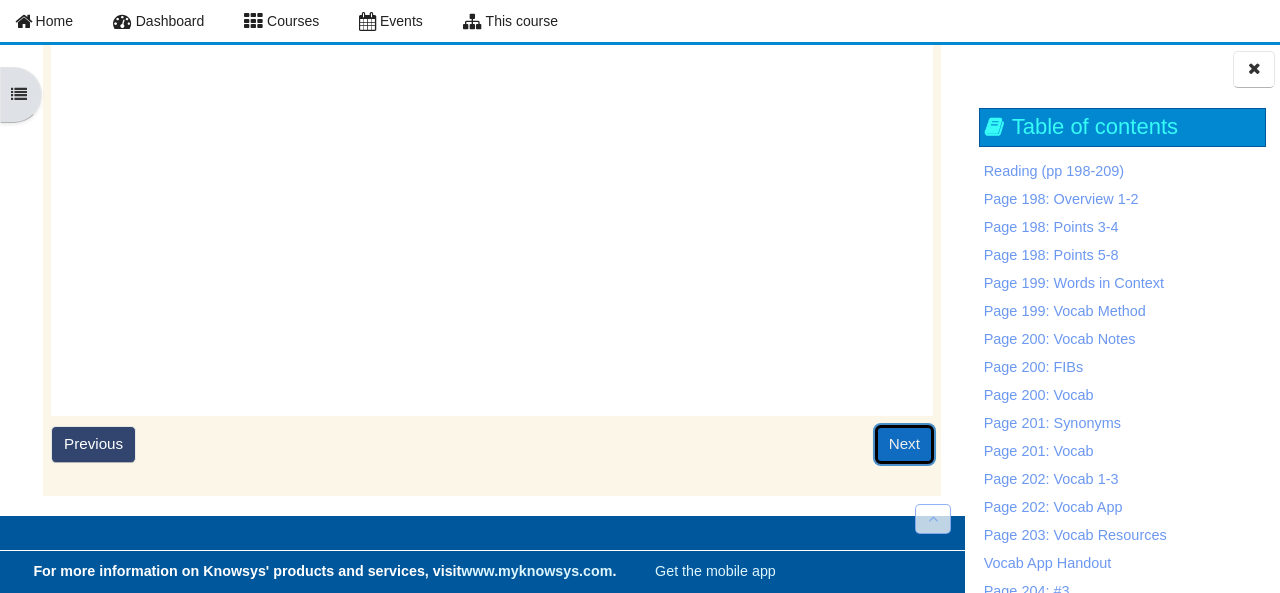 click on "Next" at bounding box center [904, 444] 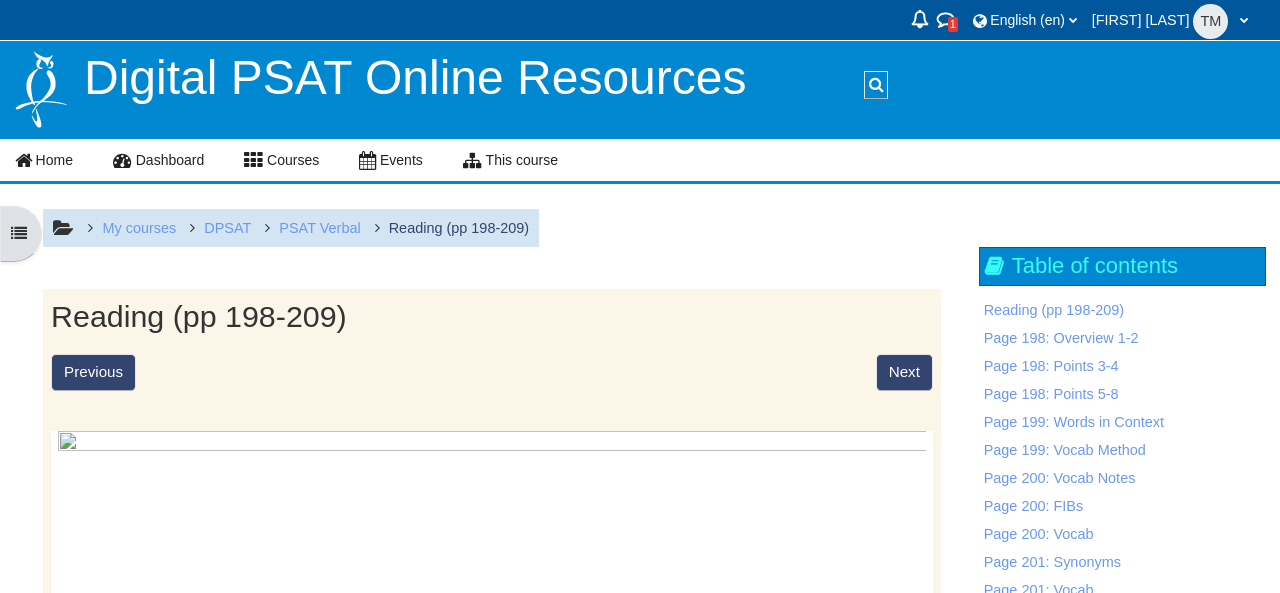 scroll, scrollTop: 0, scrollLeft: 0, axis: both 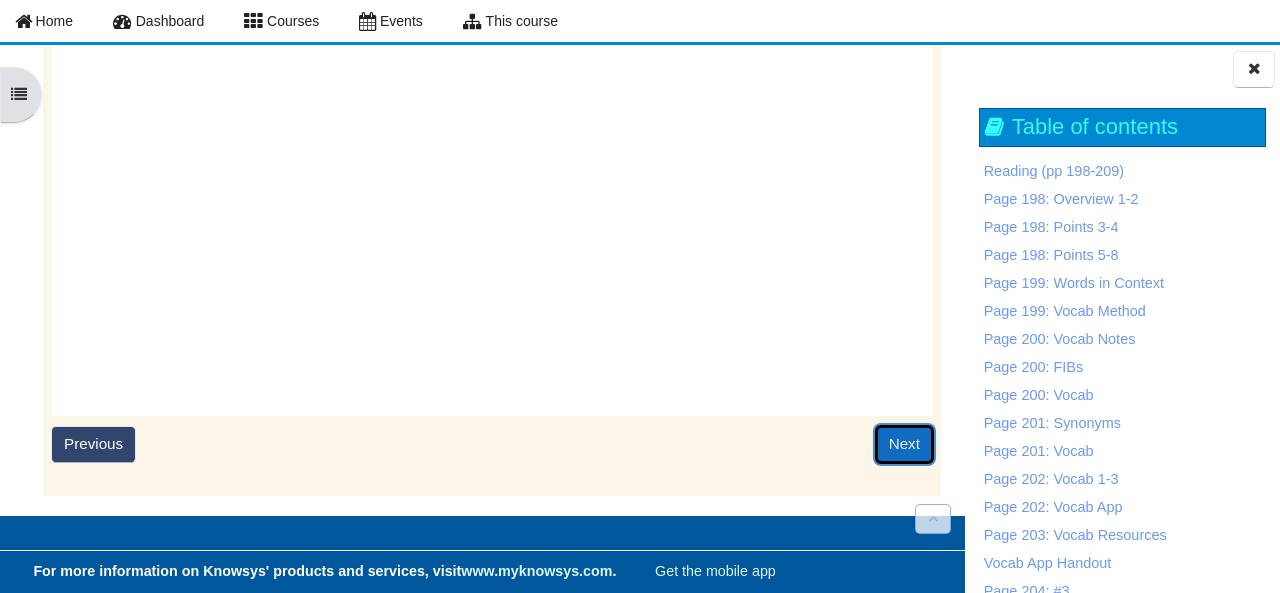 click on "Next" at bounding box center (904, 444) 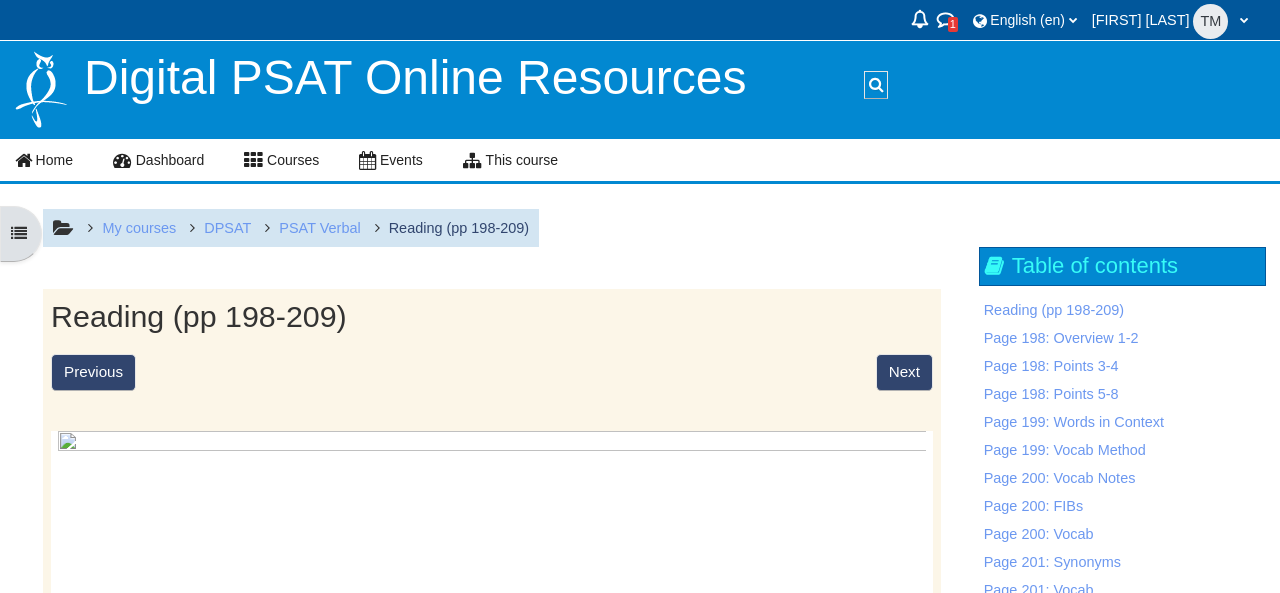 scroll, scrollTop: 0, scrollLeft: 0, axis: both 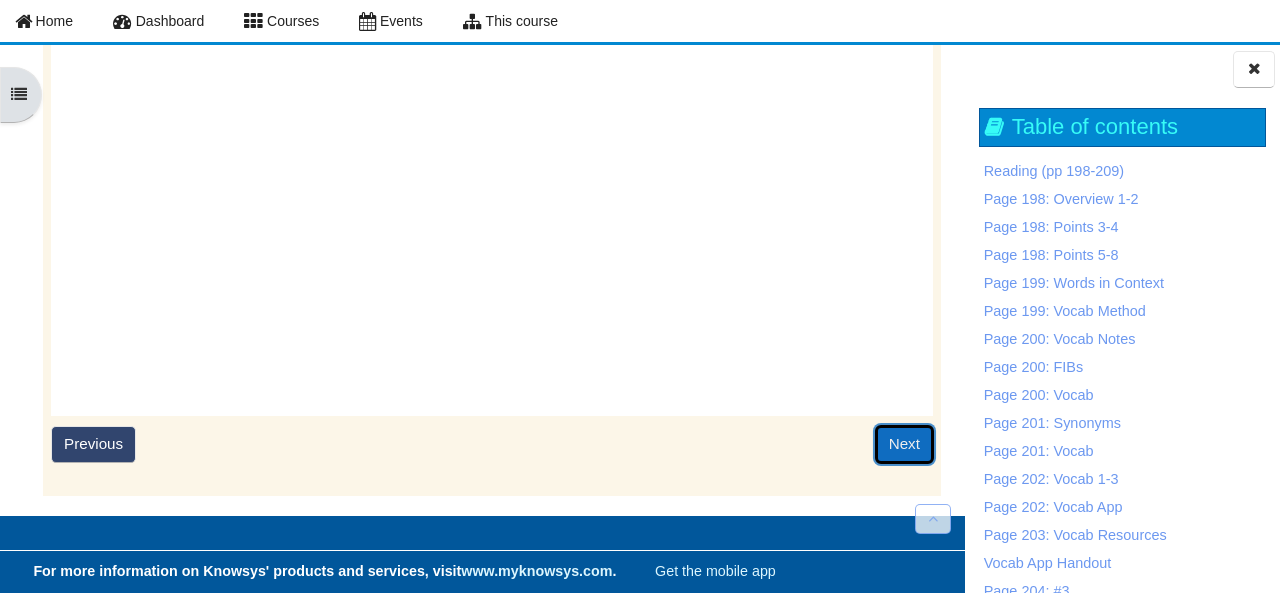 click on "Next" at bounding box center (904, 444) 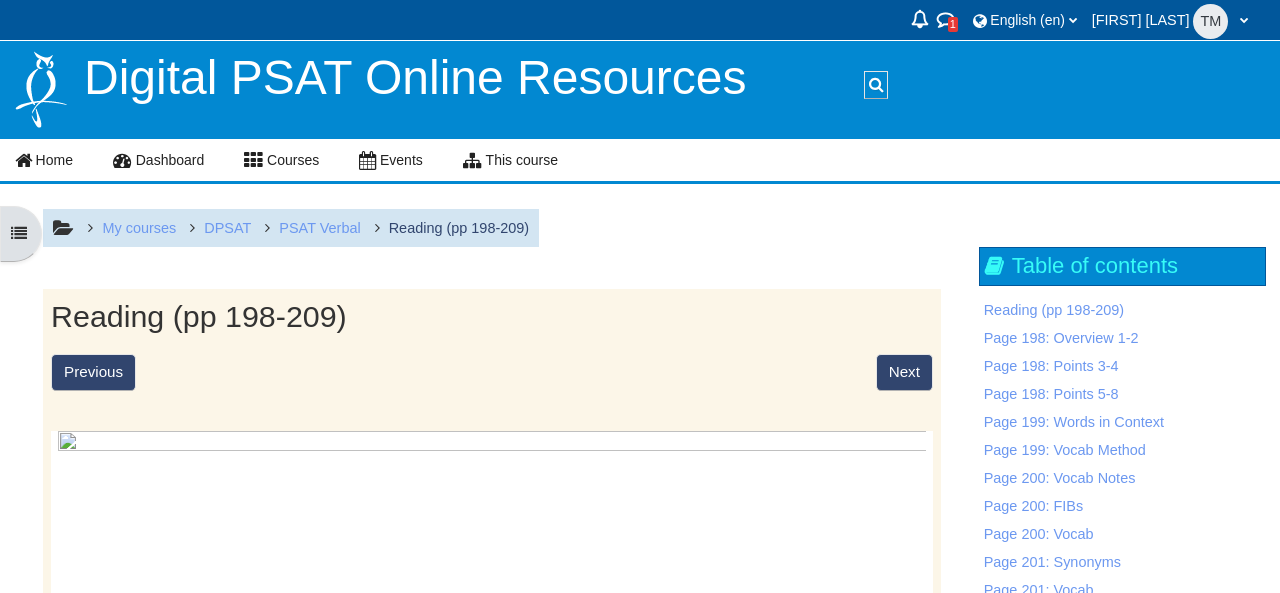 scroll, scrollTop: 0, scrollLeft: 0, axis: both 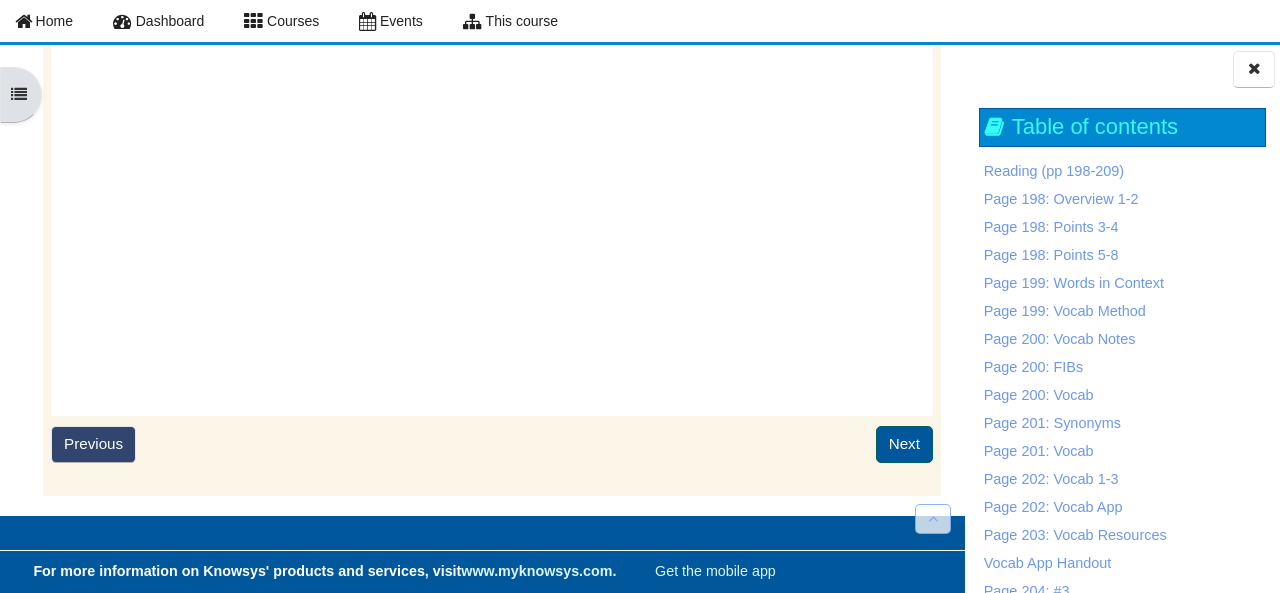 click on "Next" at bounding box center (904, 444) 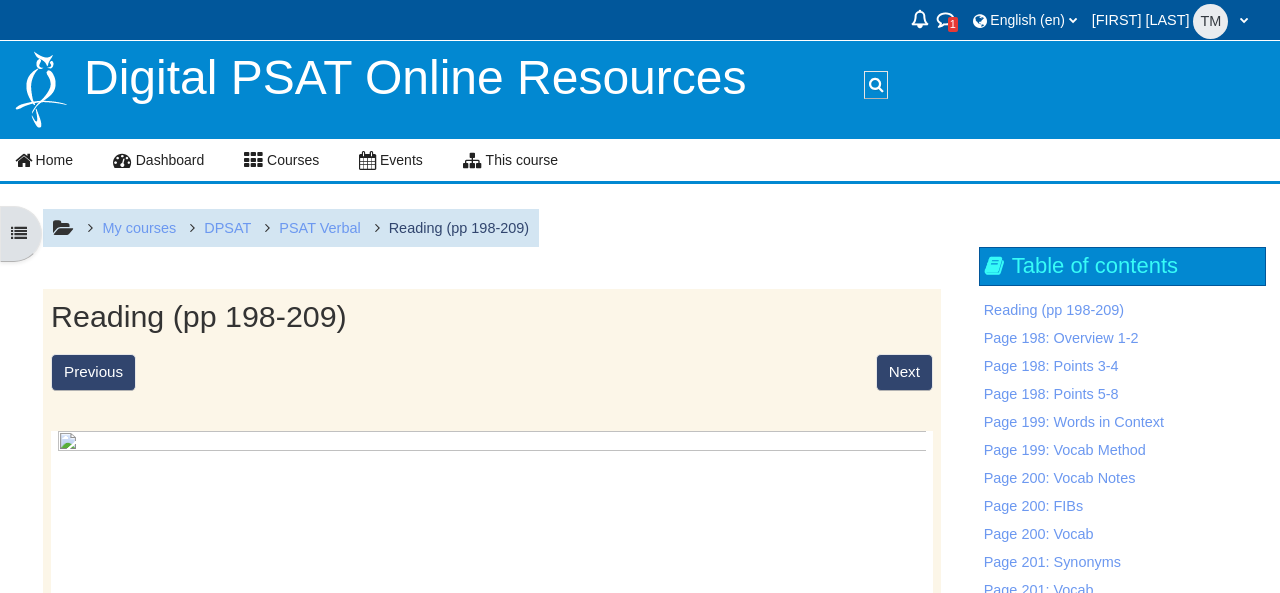 scroll, scrollTop: 0, scrollLeft: 0, axis: both 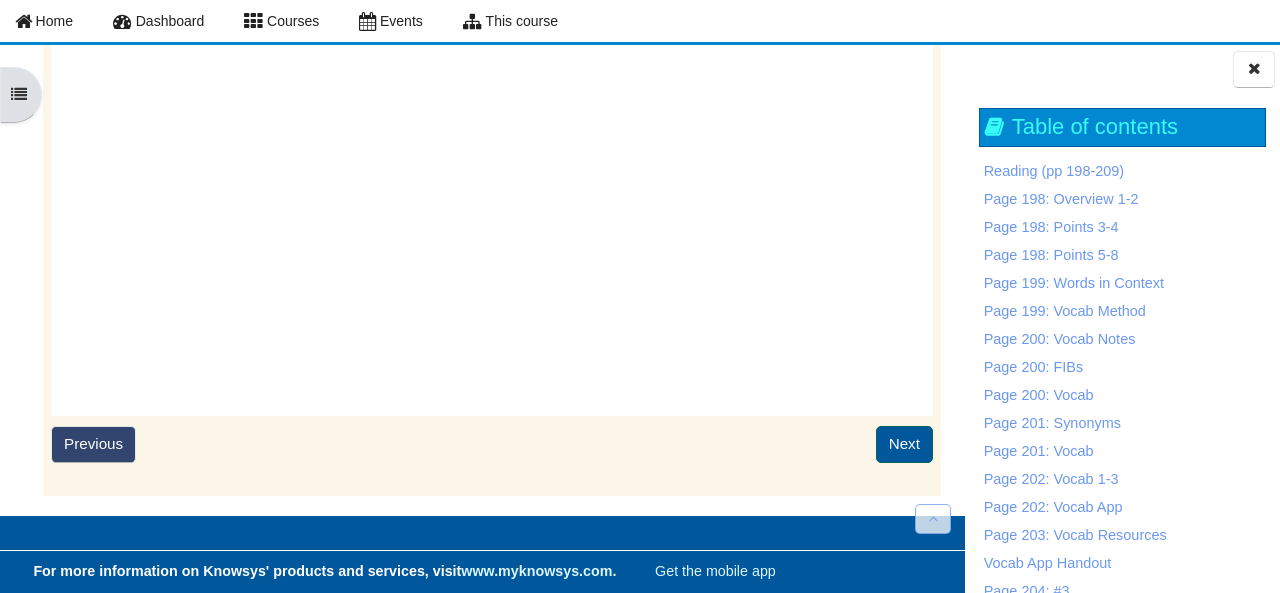 click on "Next" at bounding box center (904, 444) 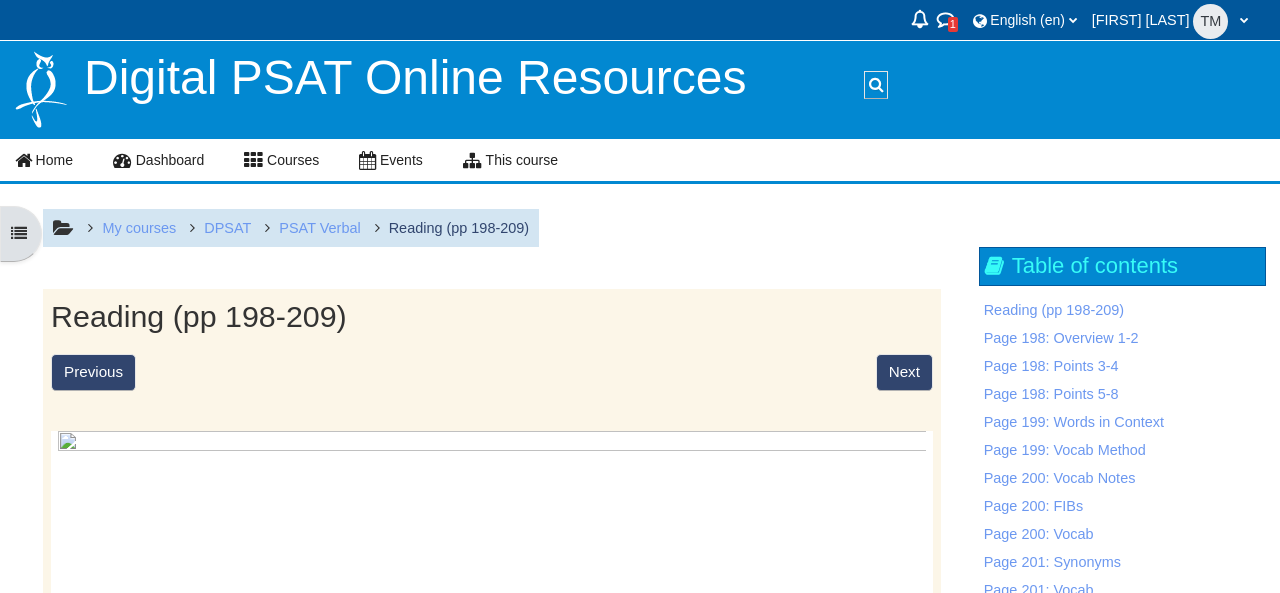 scroll, scrollTop: 0, scrollLeft: 0, axis: both 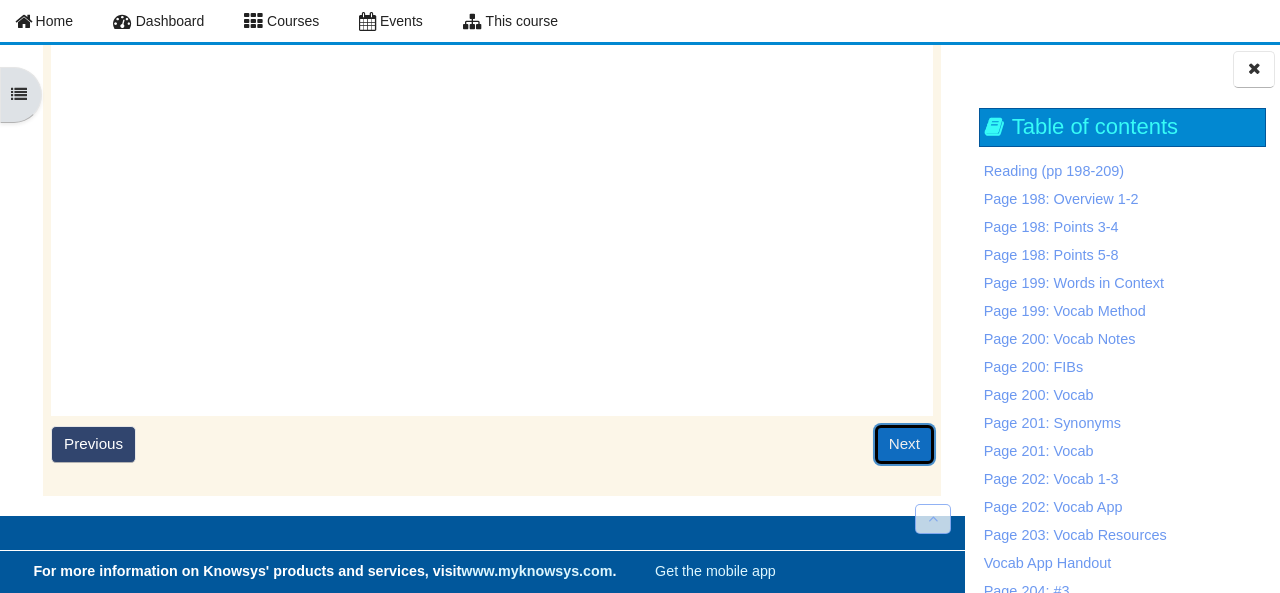 click on "Next" at bounding box center (904, 444) 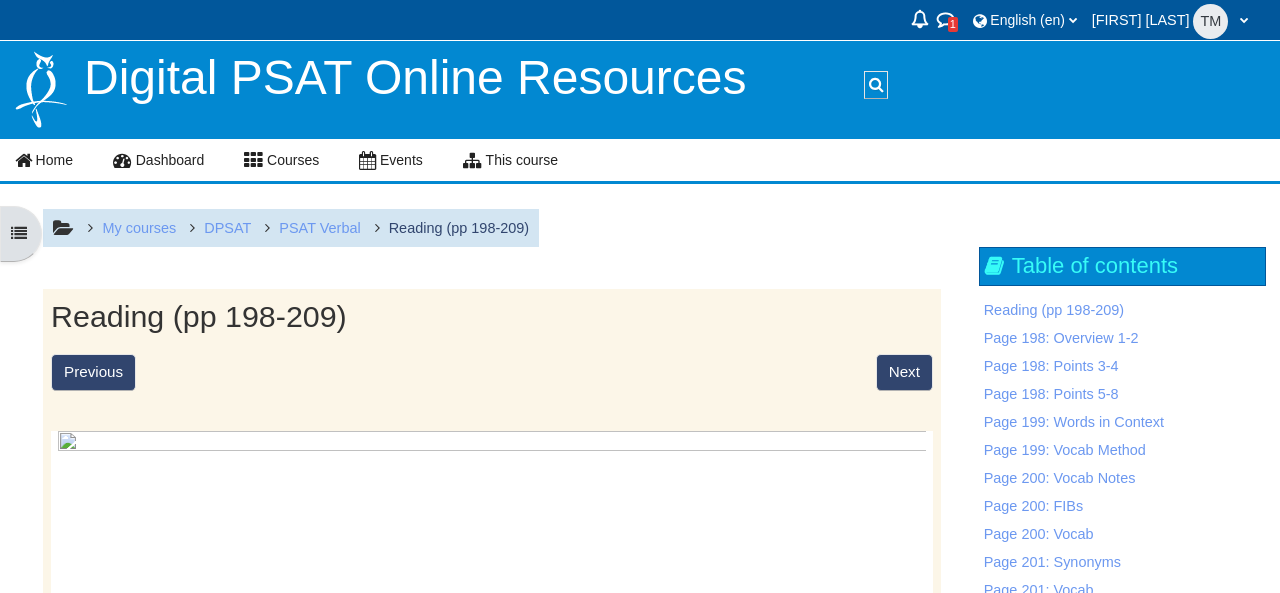 scroll, scrollTop: 0, scrollLeft: 0, axis: both 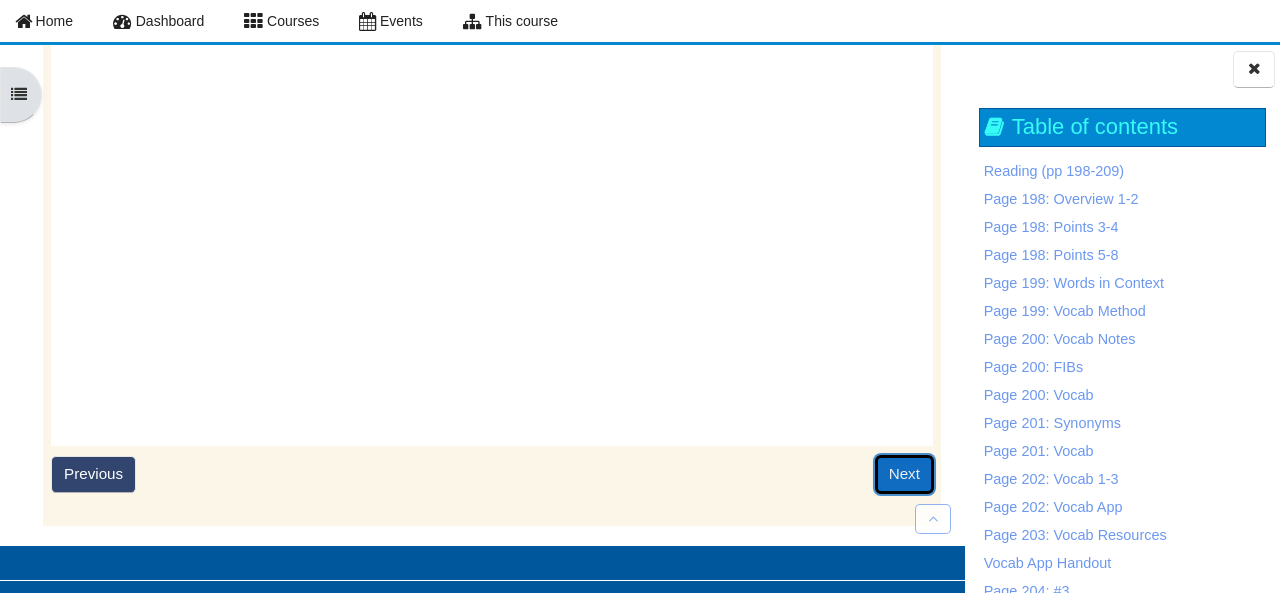 click on "Next" at bounding box center (904, 474) 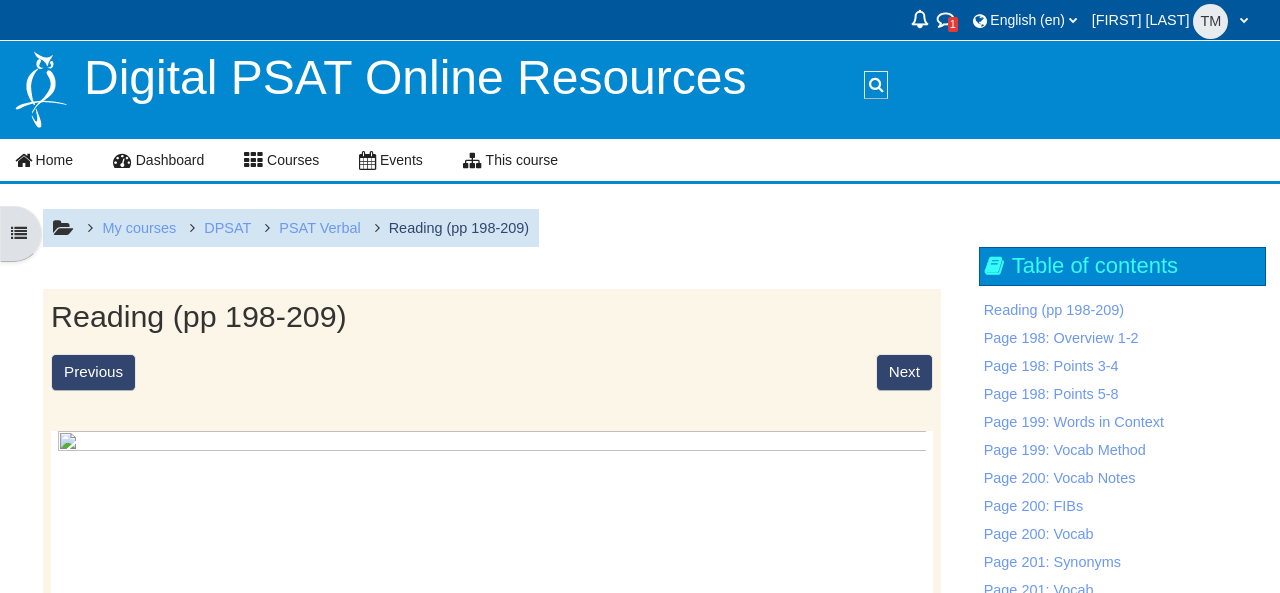 scroll, scrollTop: 0, scrollLeft: 0, axis: both 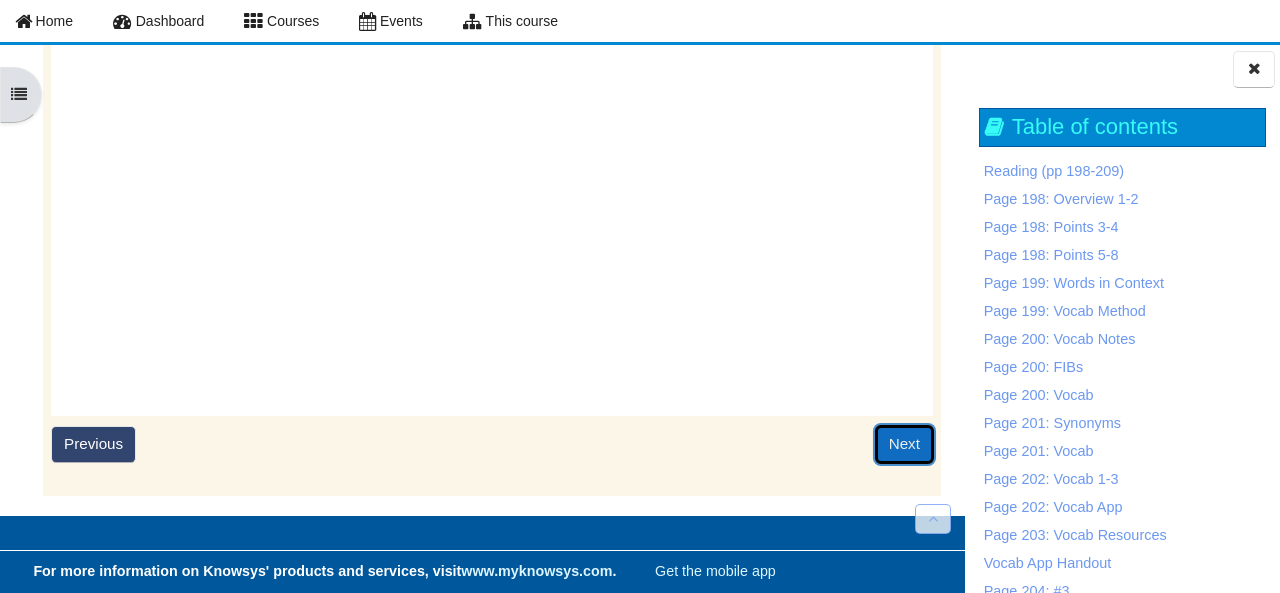 click on "Next" at bounding box center [904, 444] 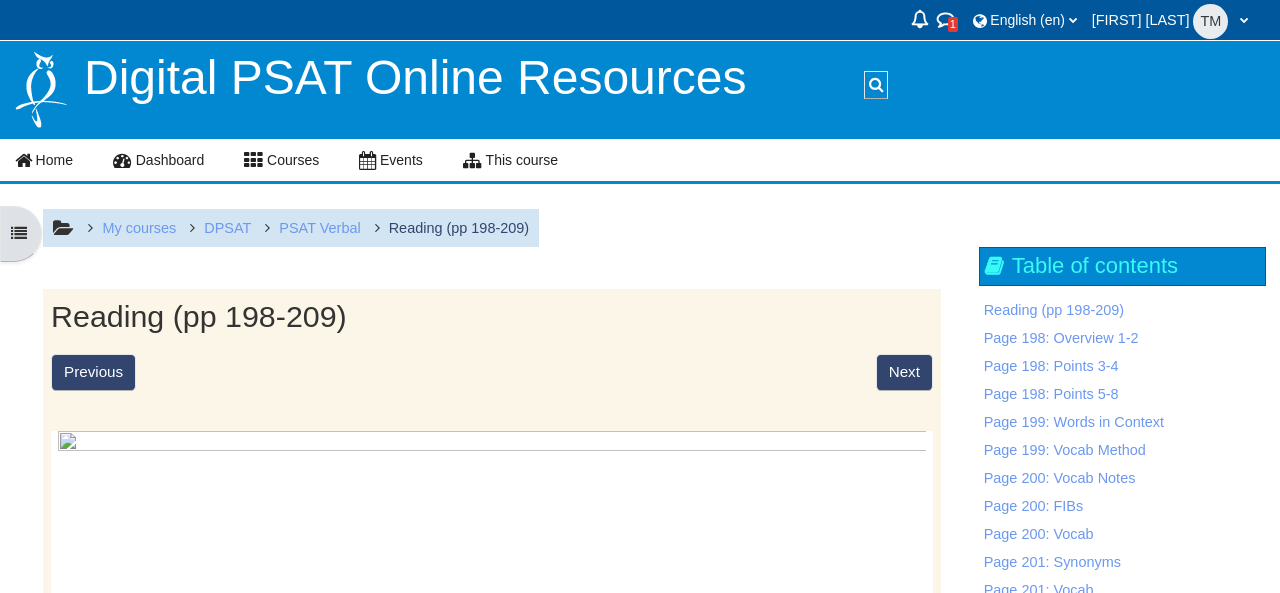 scroll, scrollTop: 0, scrollLeft: 0, axis: both 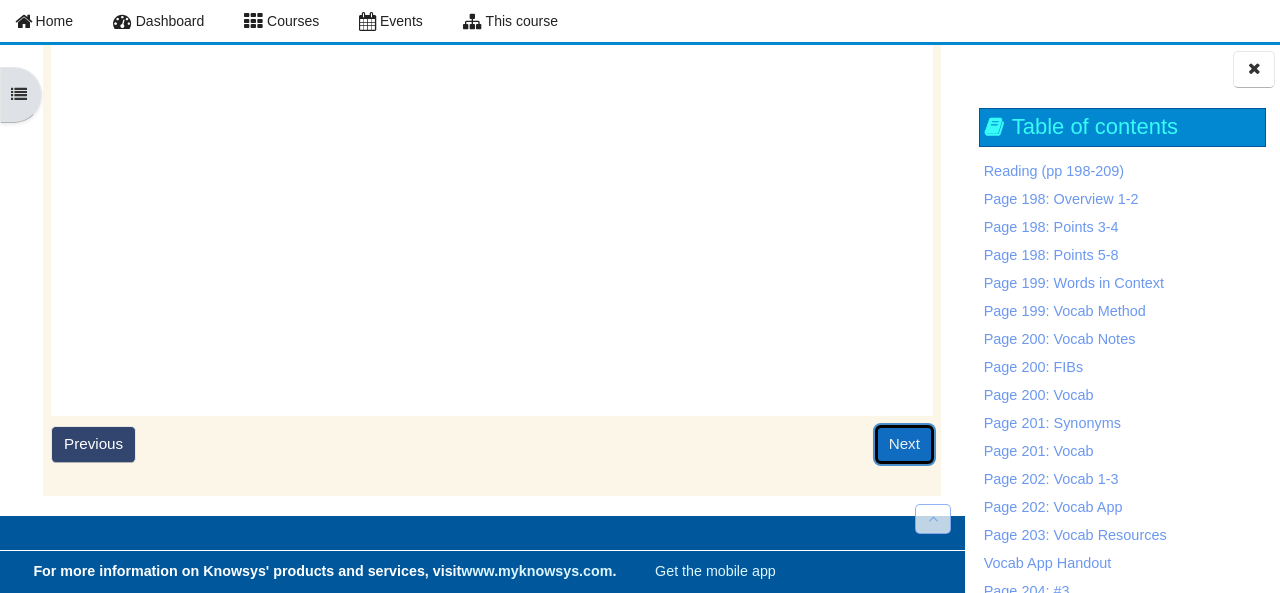 click on "Next" at bounding box center (904, 444) 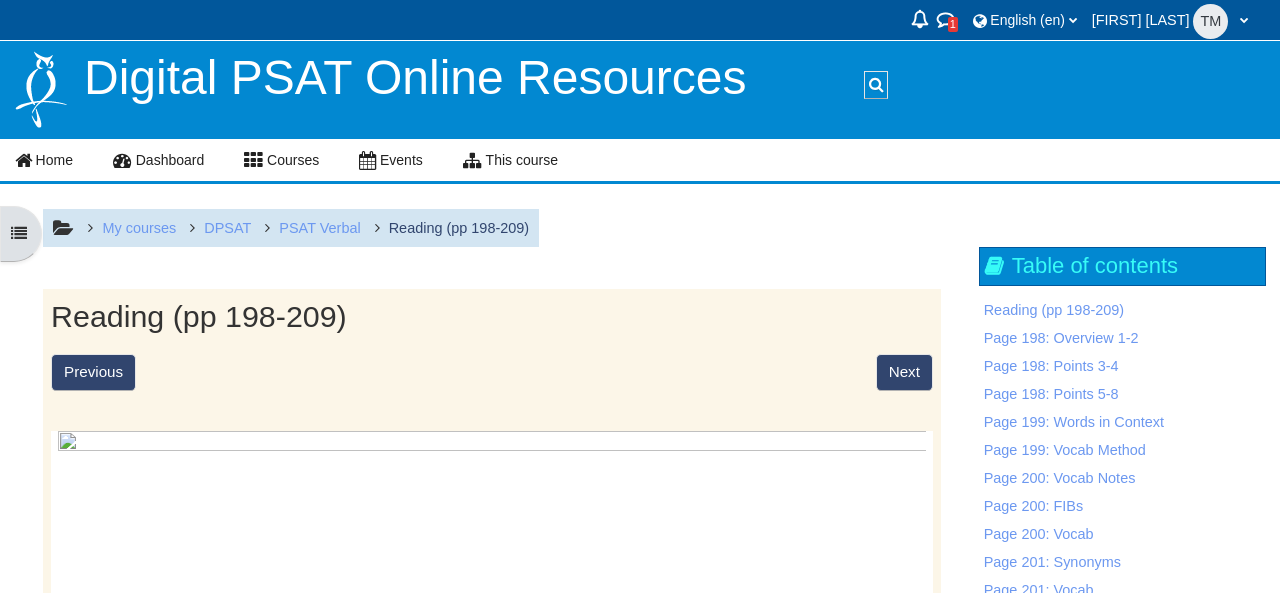 scroll, scrollTop: 0, scrollLeft: 0, axis: both 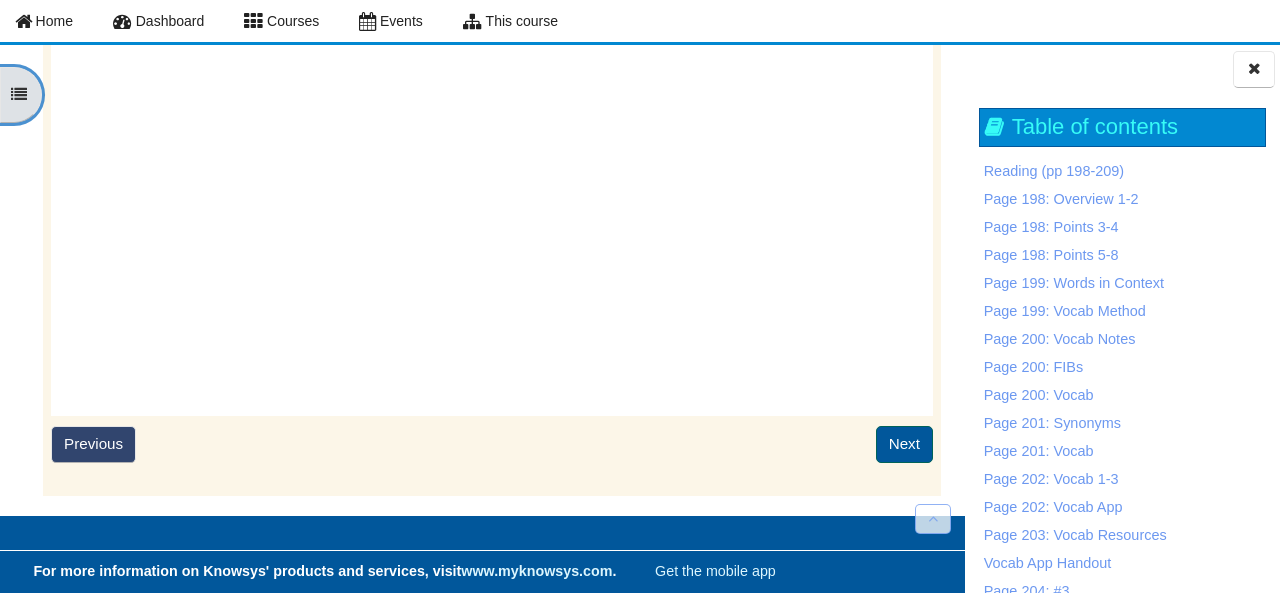 click on "Next" at bounding box center [904, 444] 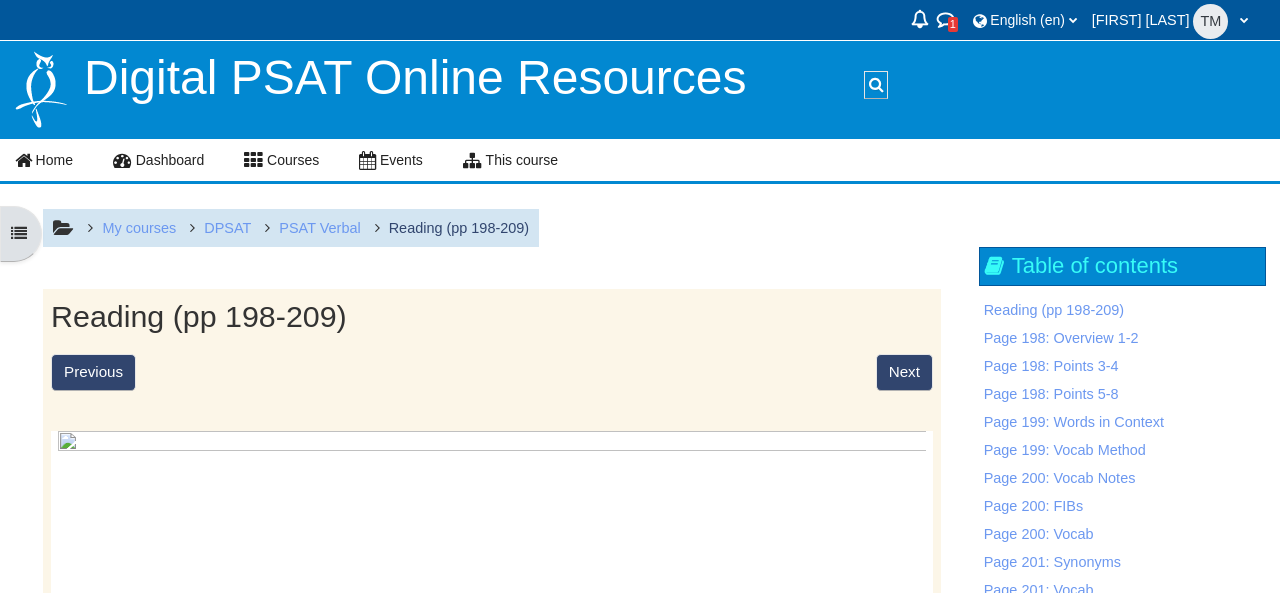 scroll, scrollTop: 0, scrollLeft: 0, axis: both 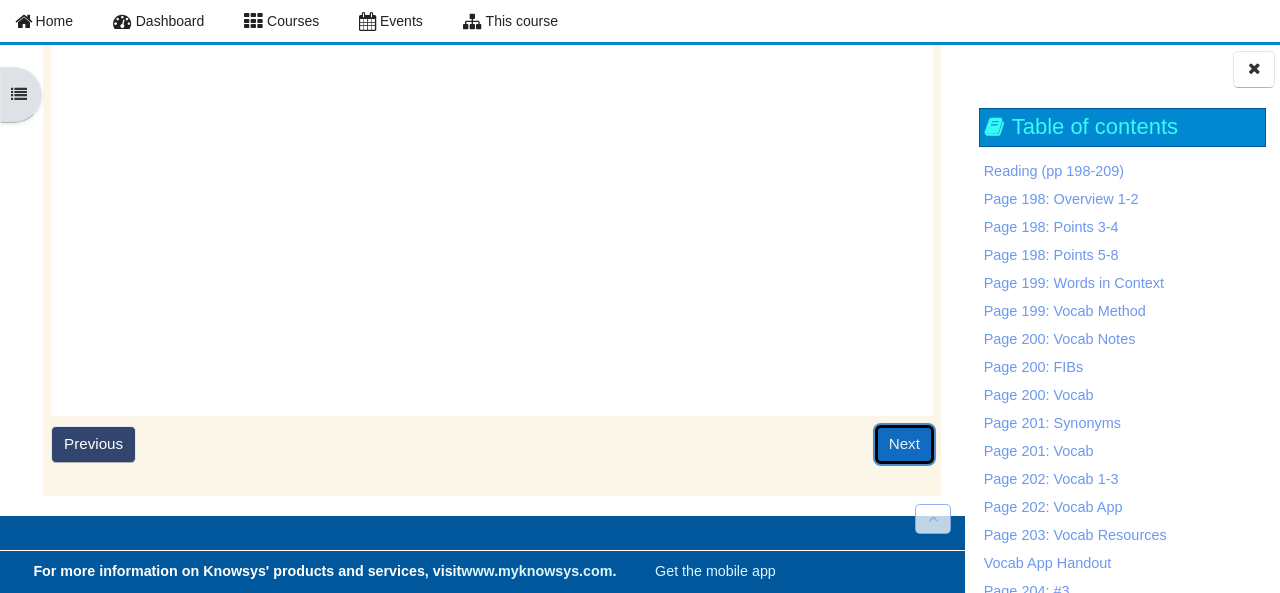 click on "Next" at bounding box center (904, 444) 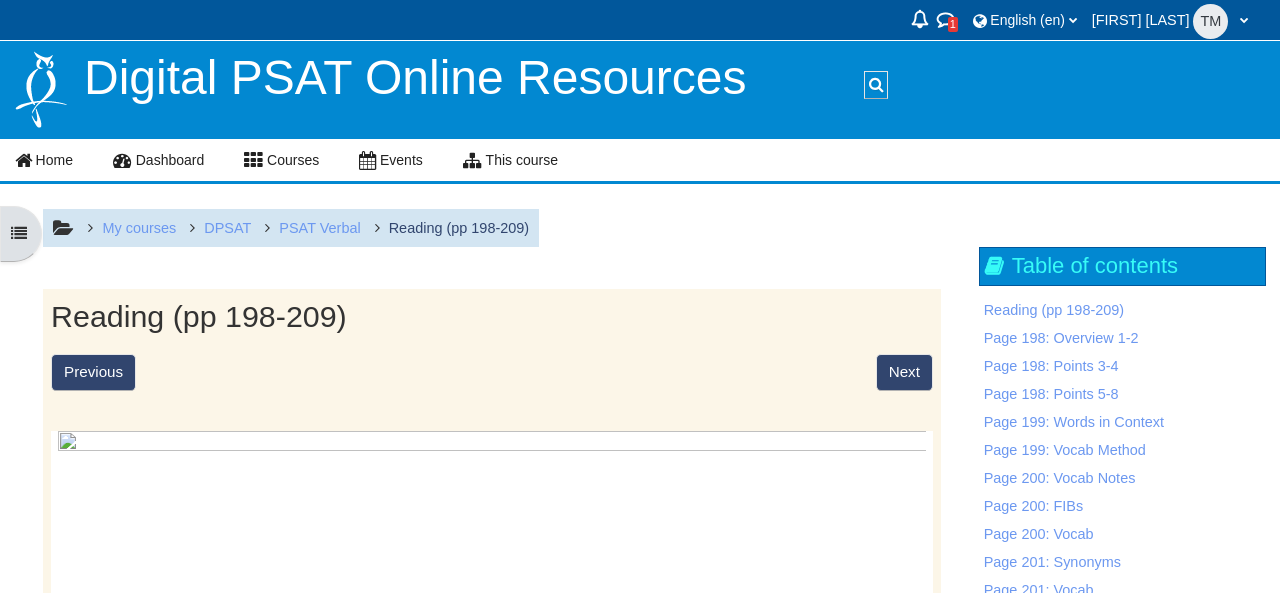 scroll, scrollTop: 0, scrollLeft: 0, axis: both 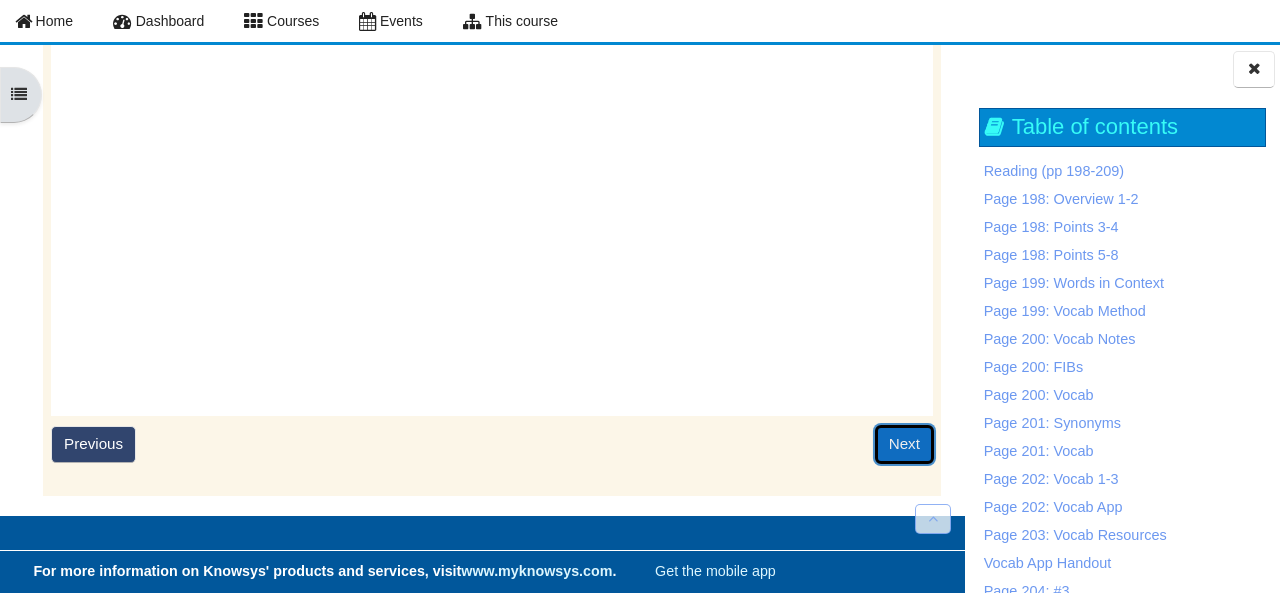 click on "Next" at bounding box center [904, 444] 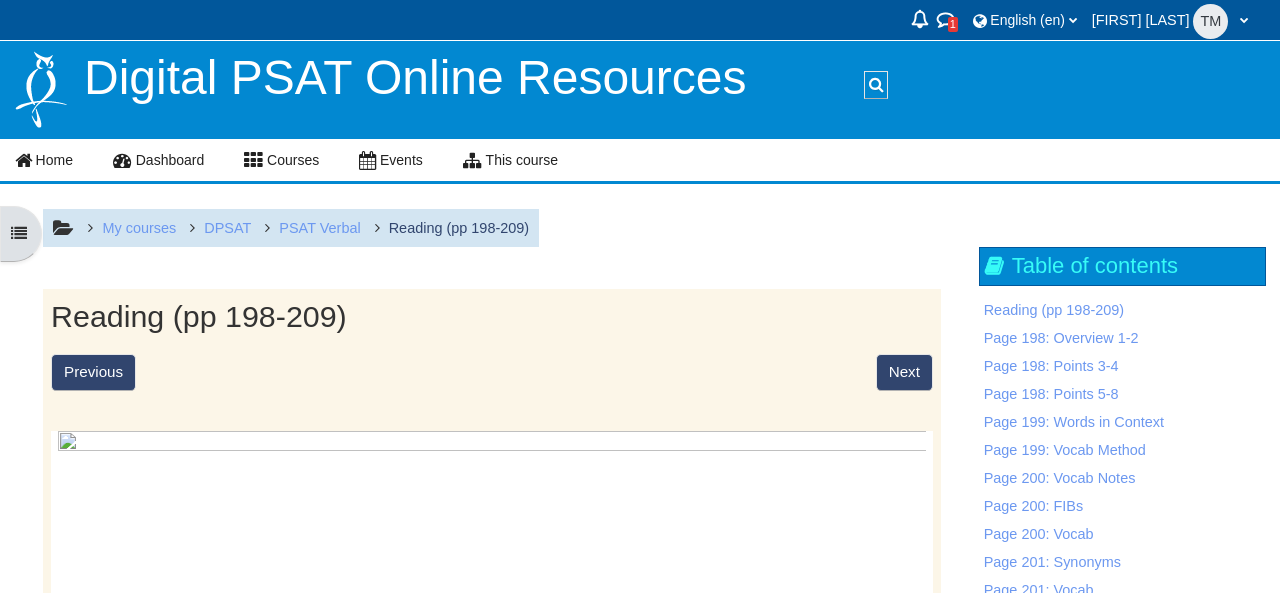 scroll, scrollTop: 0, scrollLeft: 0, axis: both 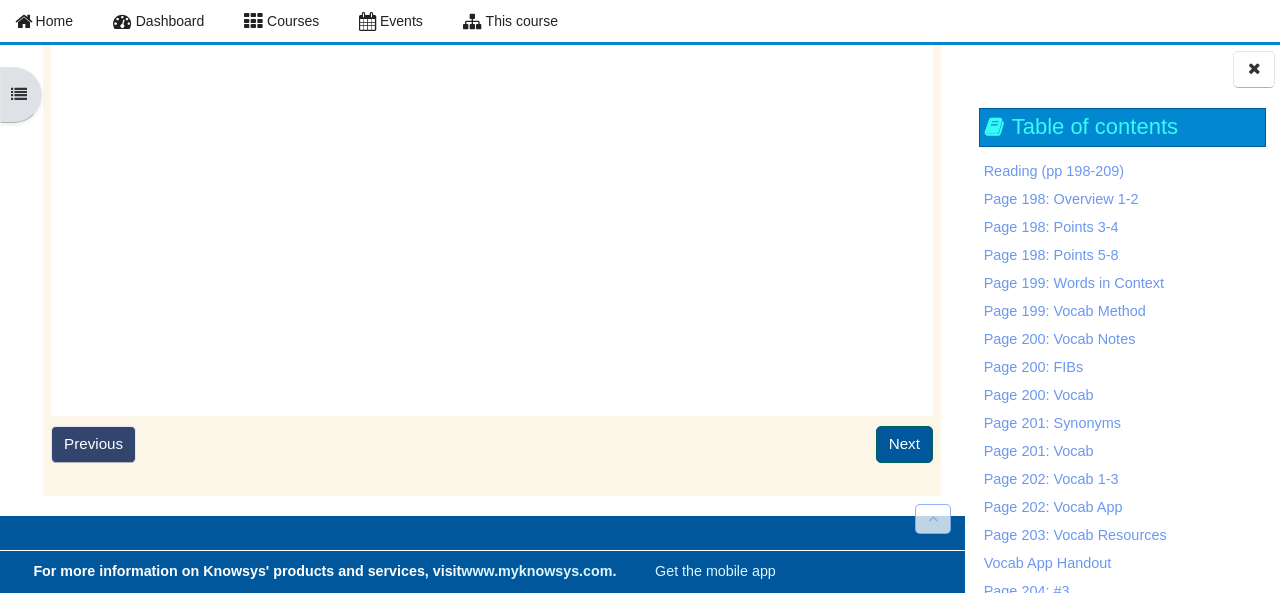 click on "Next" at bounding box center (904, 444) 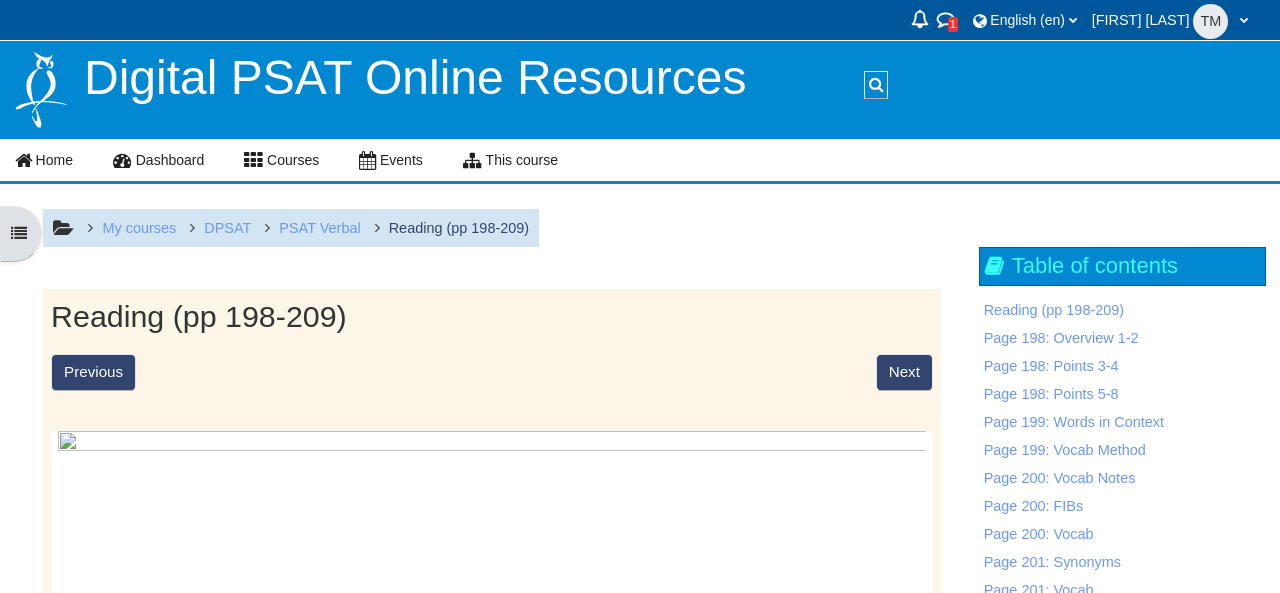 scroll, scrollTop: 0, scrollLeft: 0, axis: both 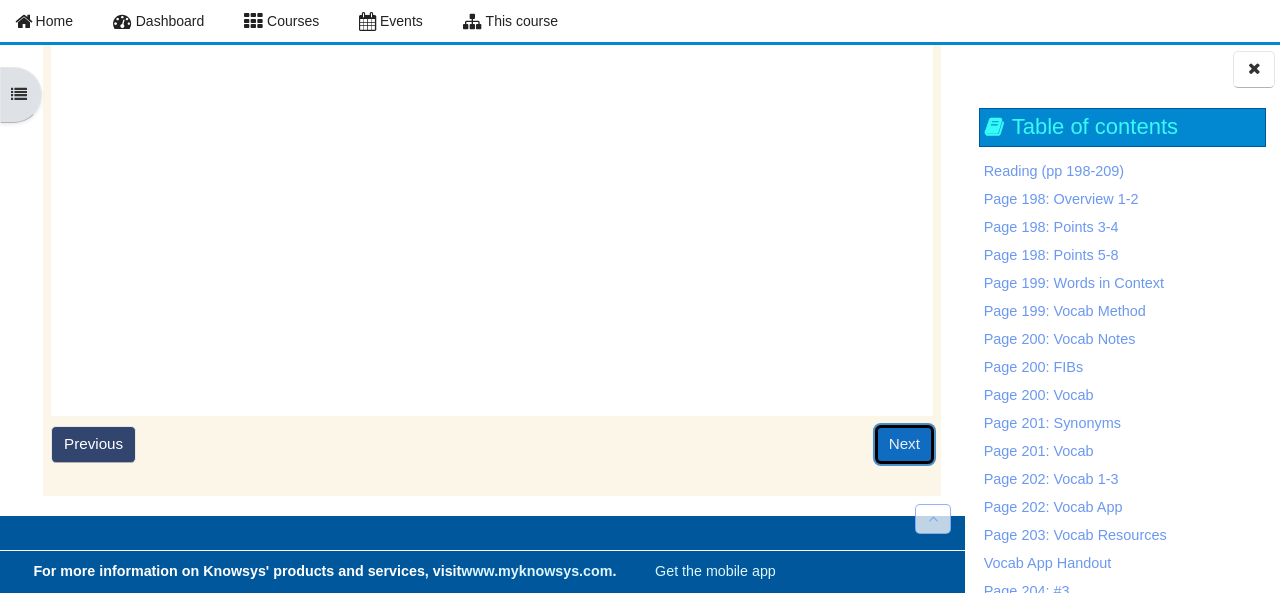click on "Next" at bounding box center (904, 444) 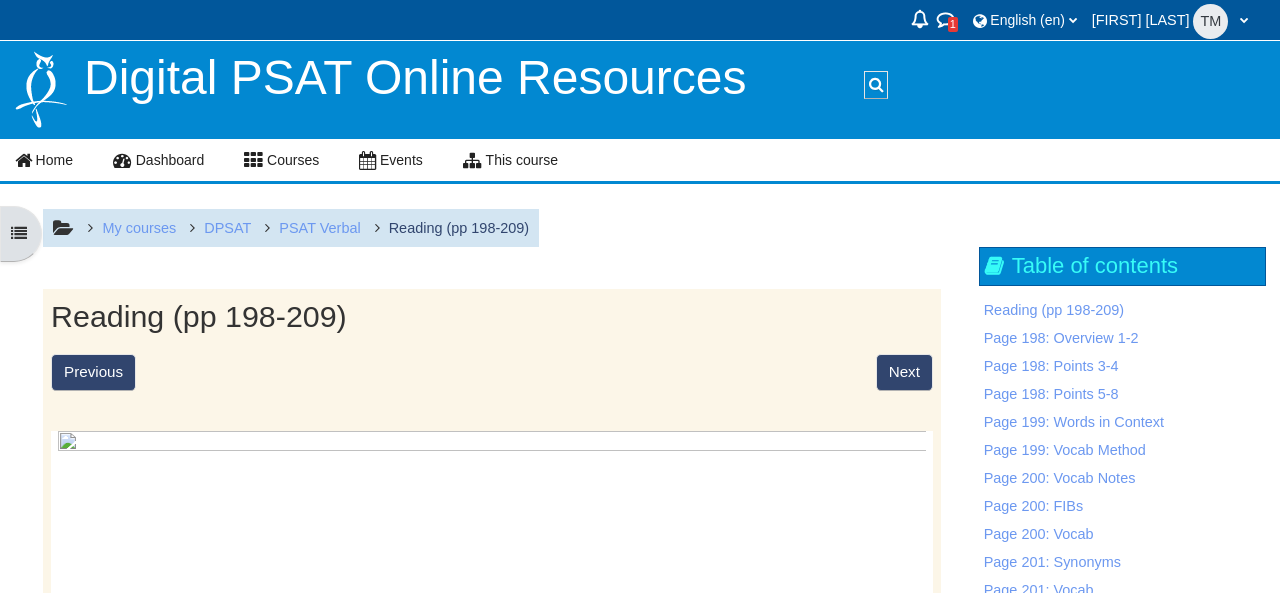 scroll, scrollTop: 0, scrollLeft: 0, axis: both 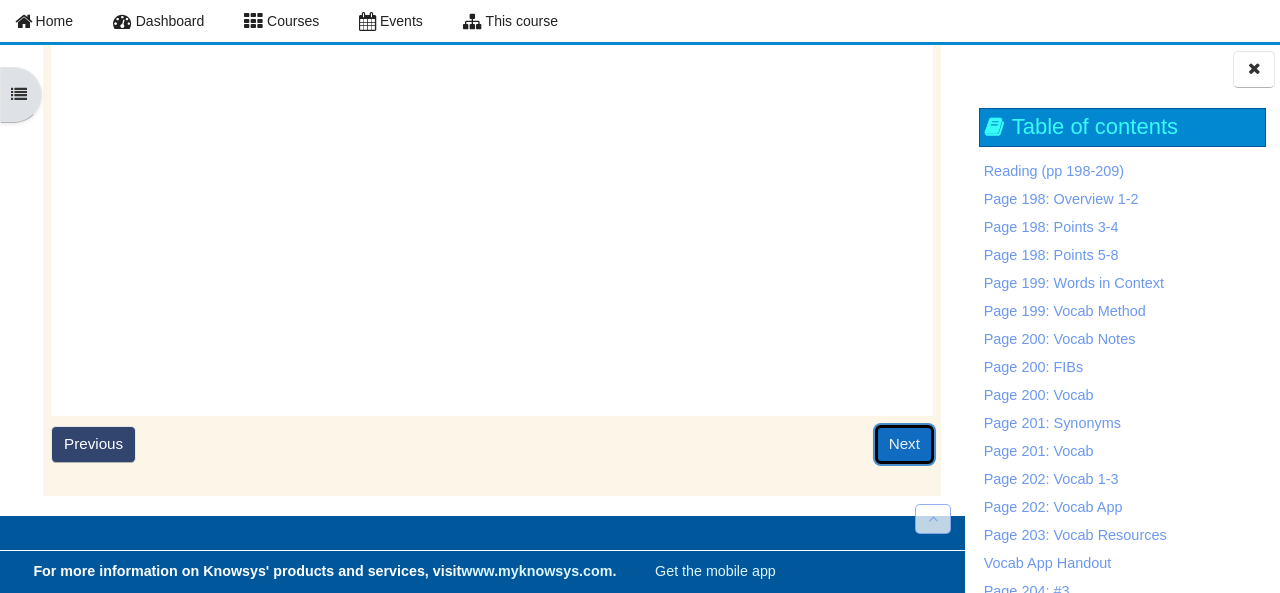click on "Next" at bounding box center [904, 444] 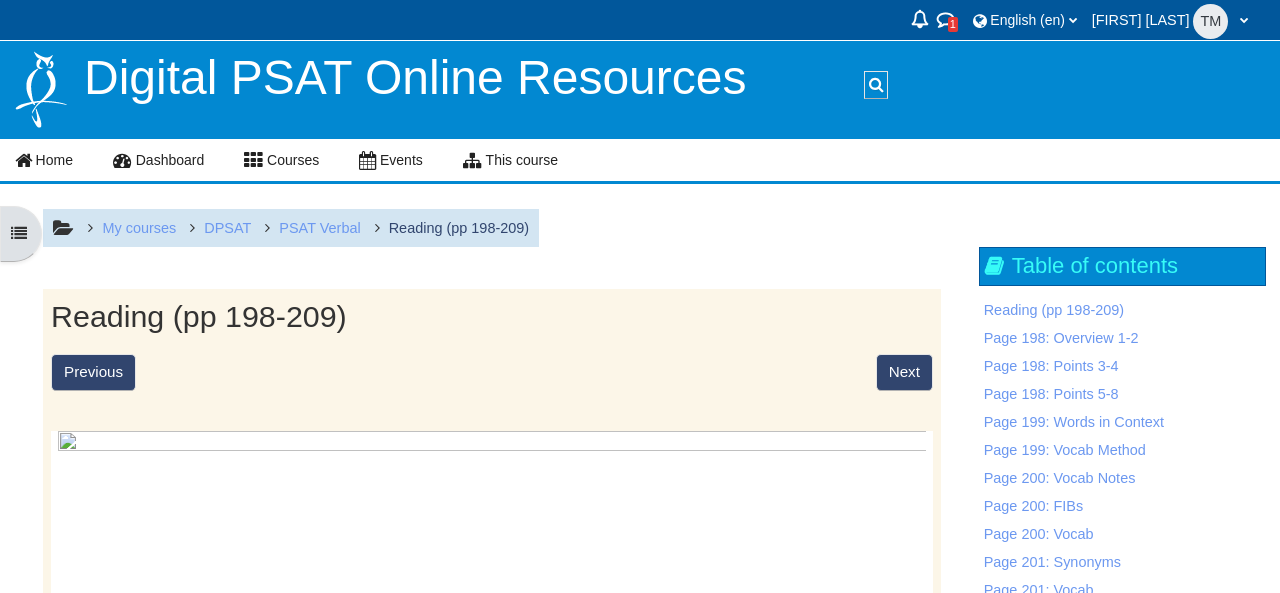 scroll, scrollTop: 0, scrollLeft: 0, axis: both 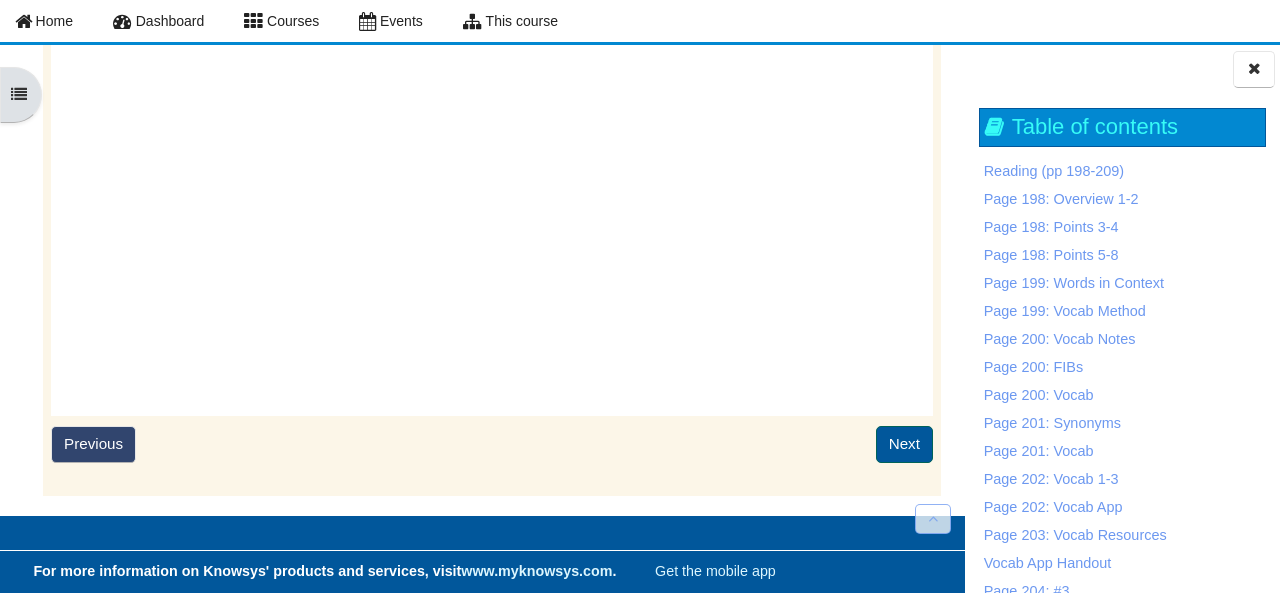 click on "Next" at bounding box center (904, 444) 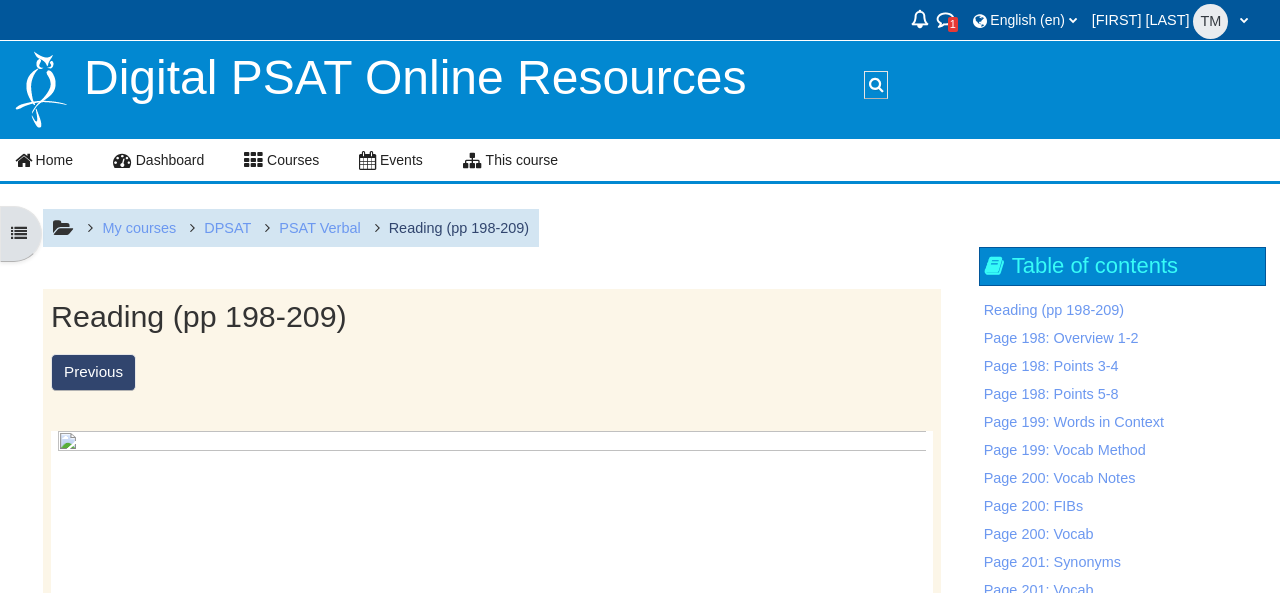 scroll, scrollTop: 0, scrollLeft: 0, axis: both 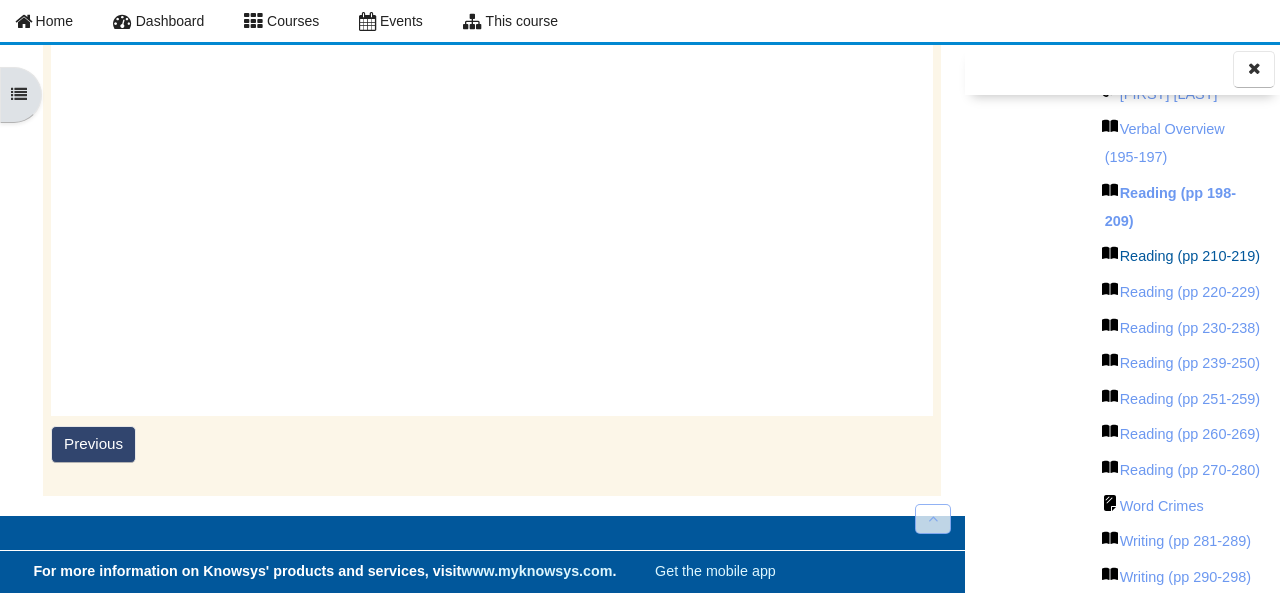 click on "Reading (pp 210-219)" at bounding box center (1190, 256) 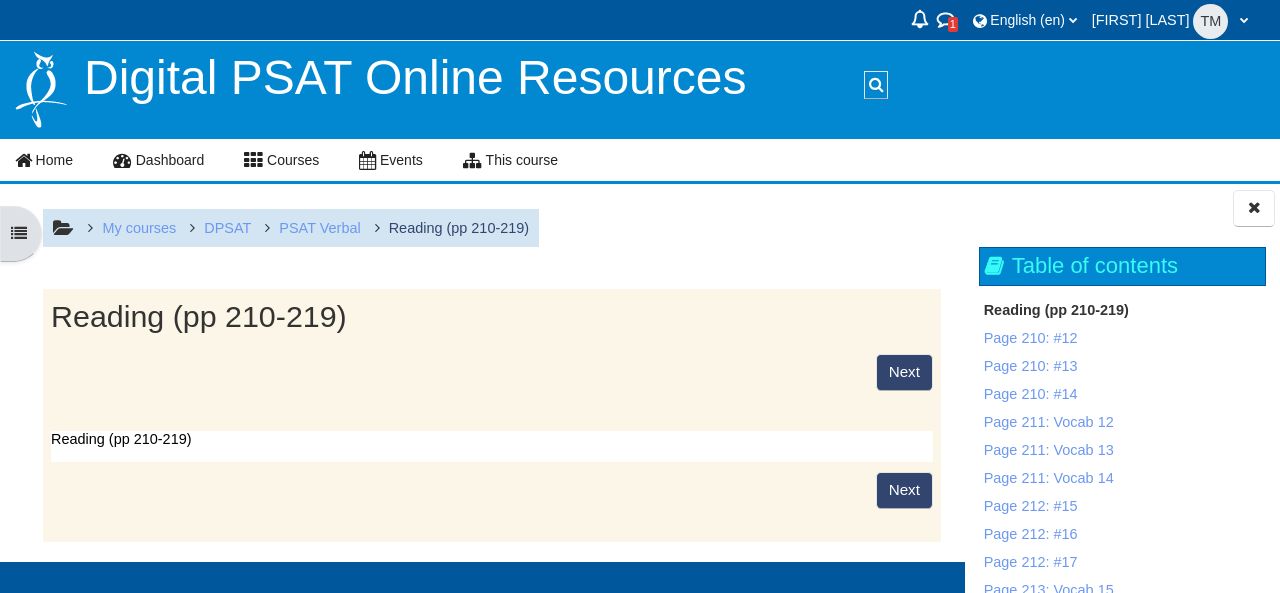 scroll, scrollTop: 0, scrollLeft: 0, axis: both 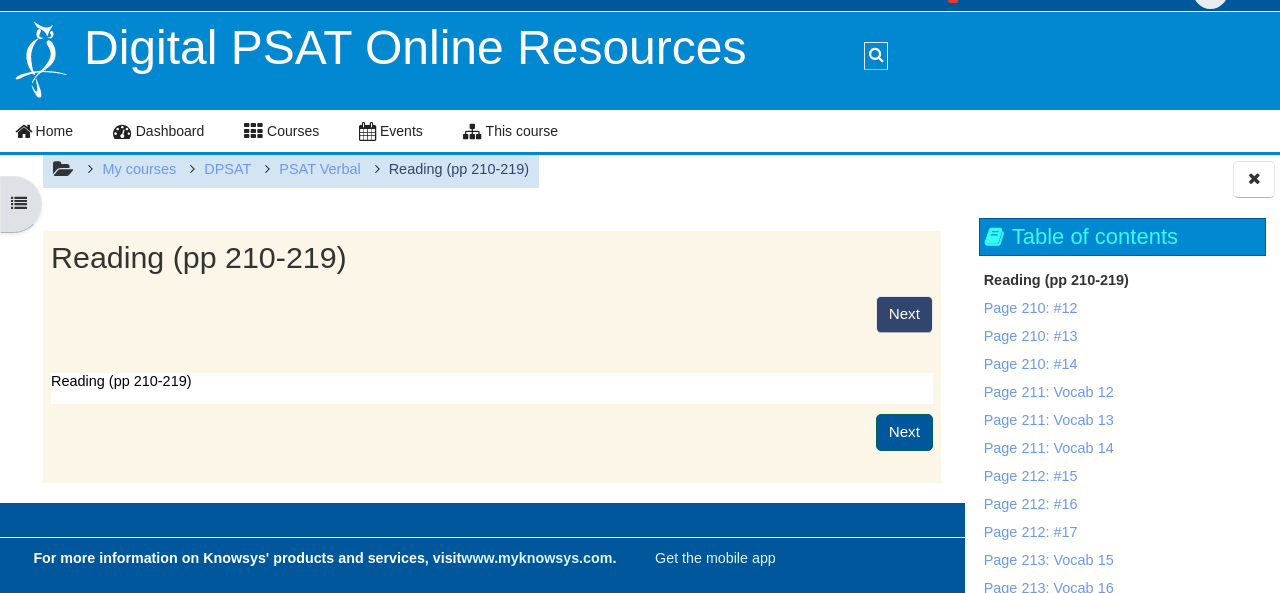 click on "Next" at bounding box center (904, 432) 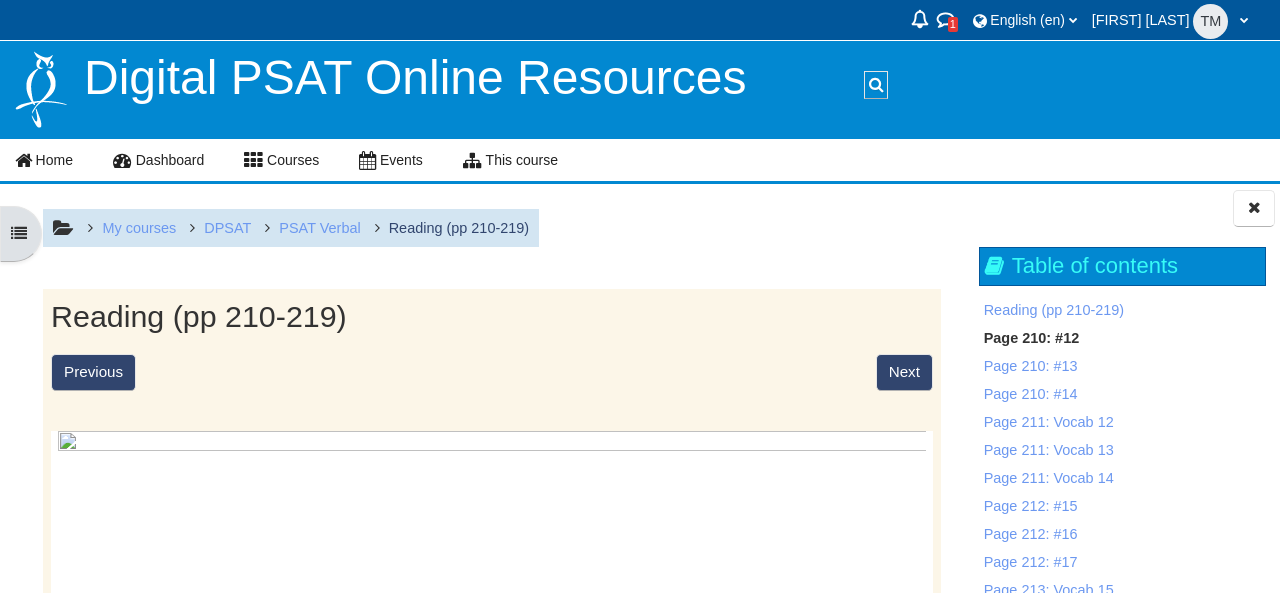 scroll, scrollTop: 0, scrollLeft: 0, axis: both 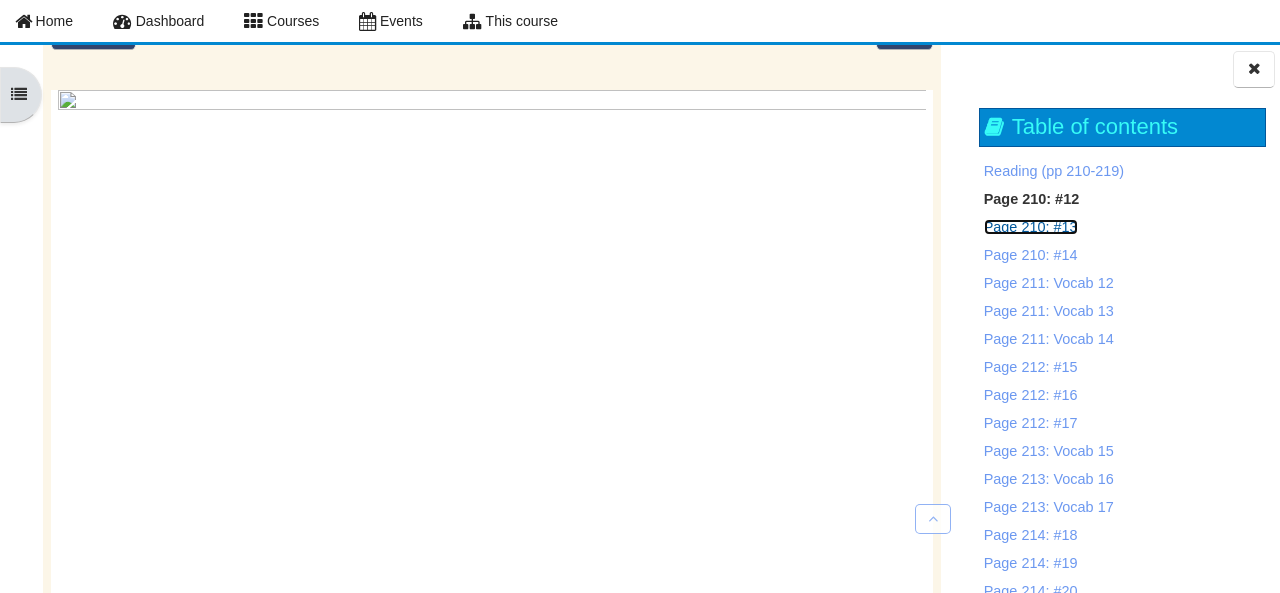 click on "Page 210: #13" at bounding box center [1031, 227] 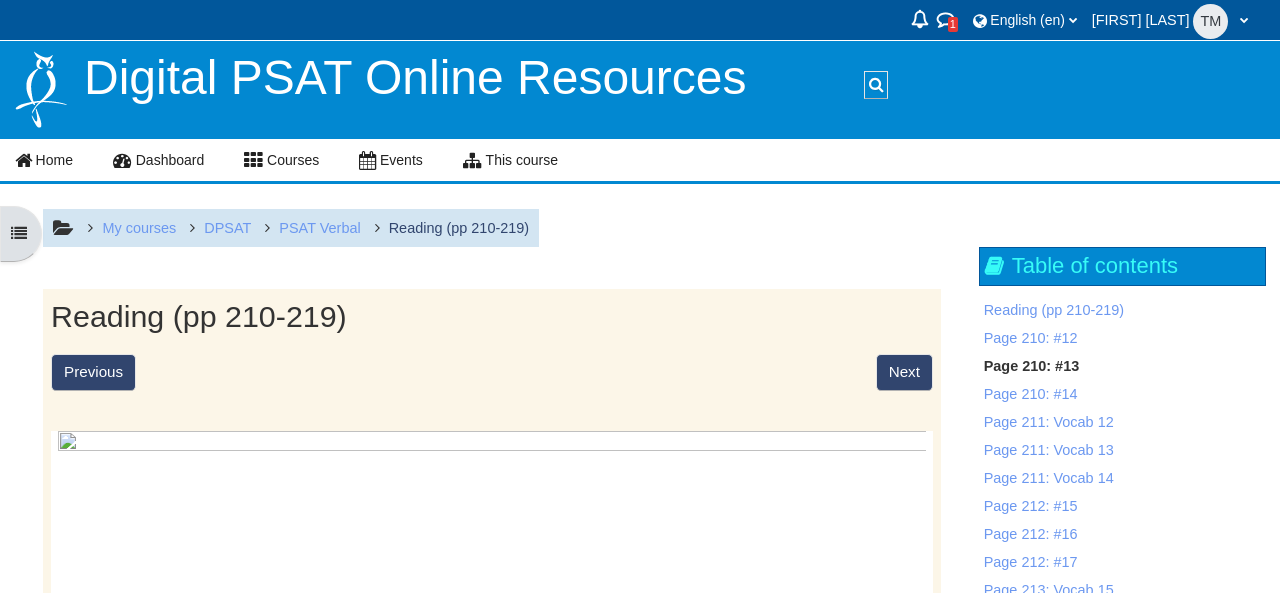 scroll, scrollTop: 0, scrollLeft: 0, axis: both 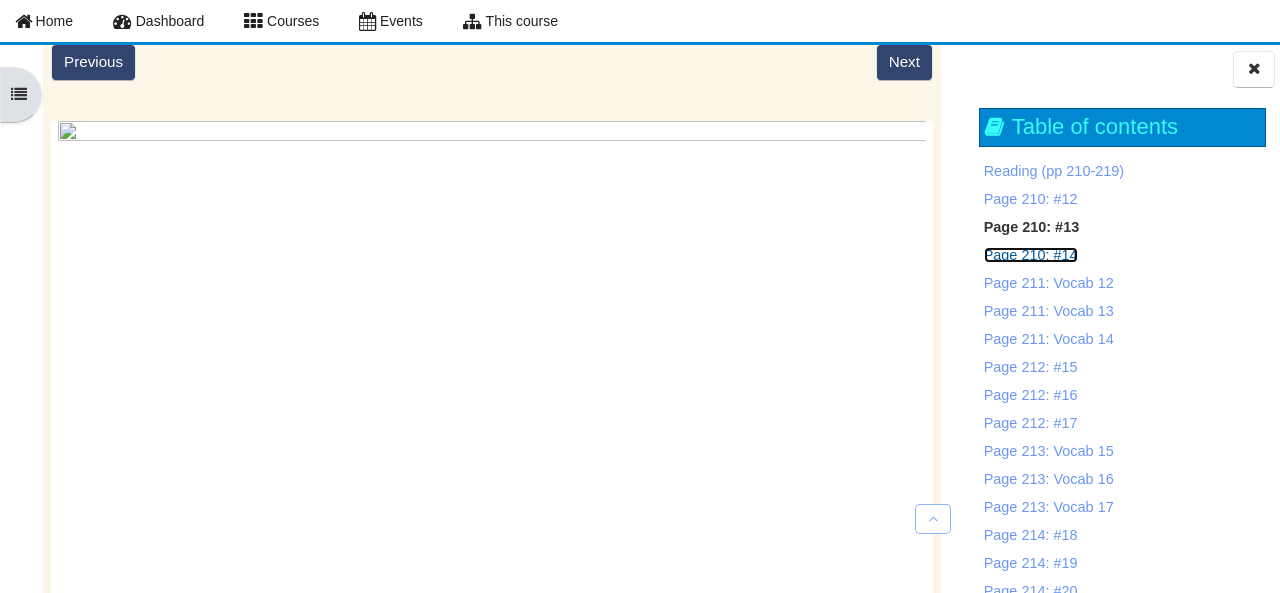 click on "Page 210: #14" at bounding box center (1031, 255) 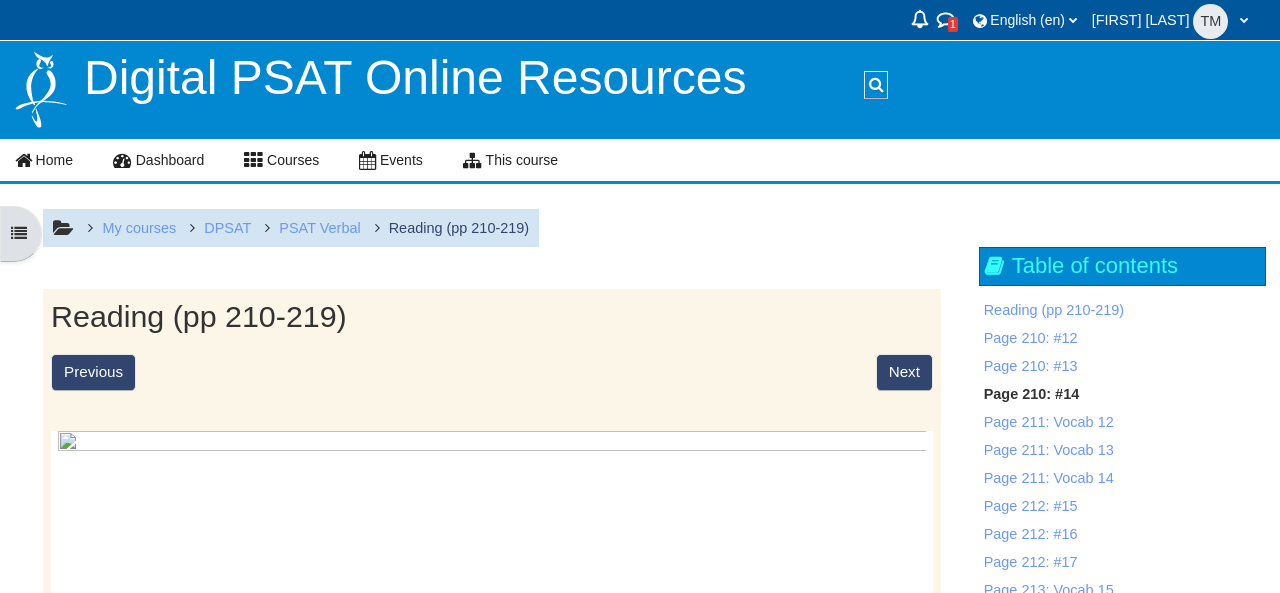 scroll, scrollTop: 0, scrollLeft: 0, axis: both 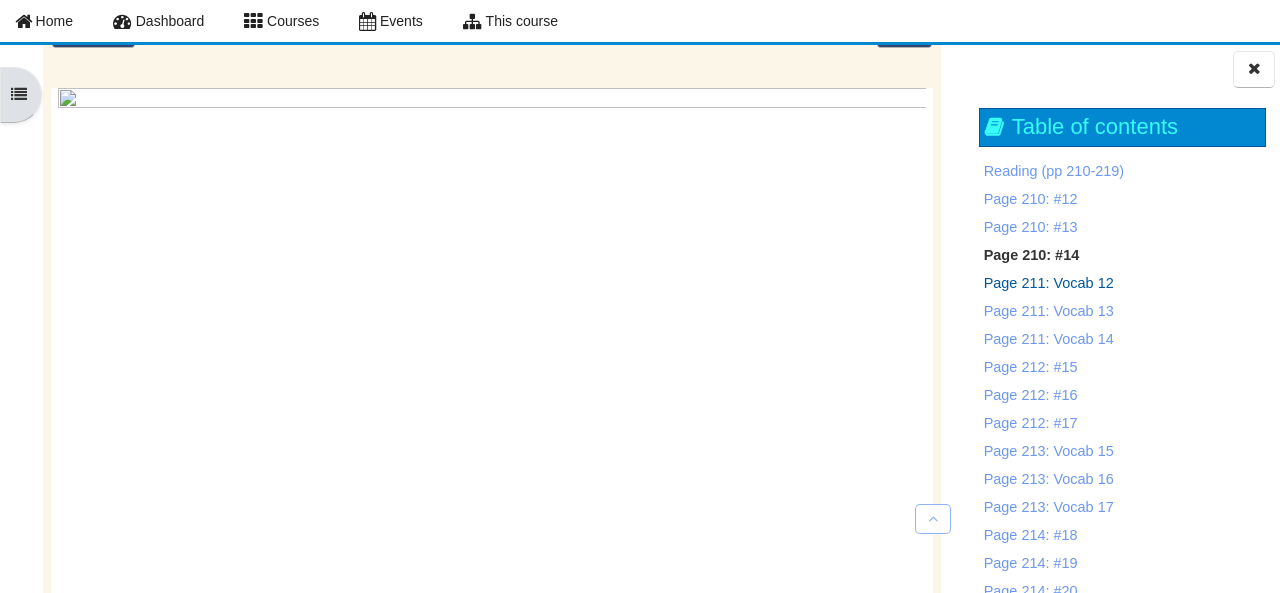 click on "Page 211: Vocab 12" at bounding box center [1049, 283] 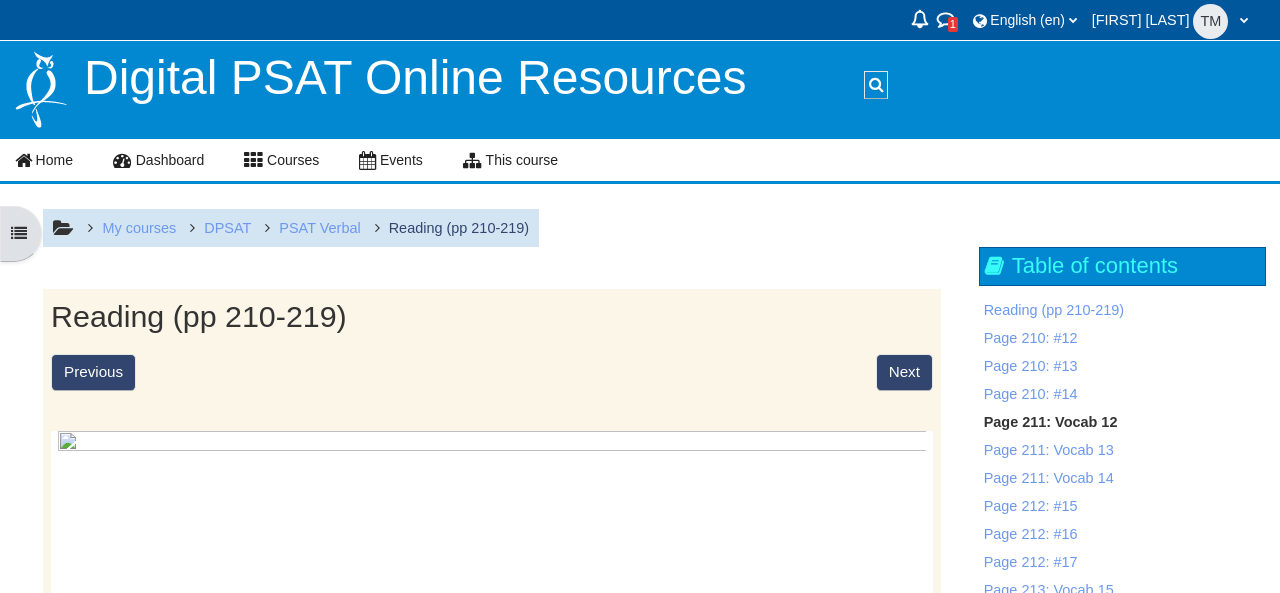 scroll, scrollTop: 0, scrollLeft: 0, axis: both 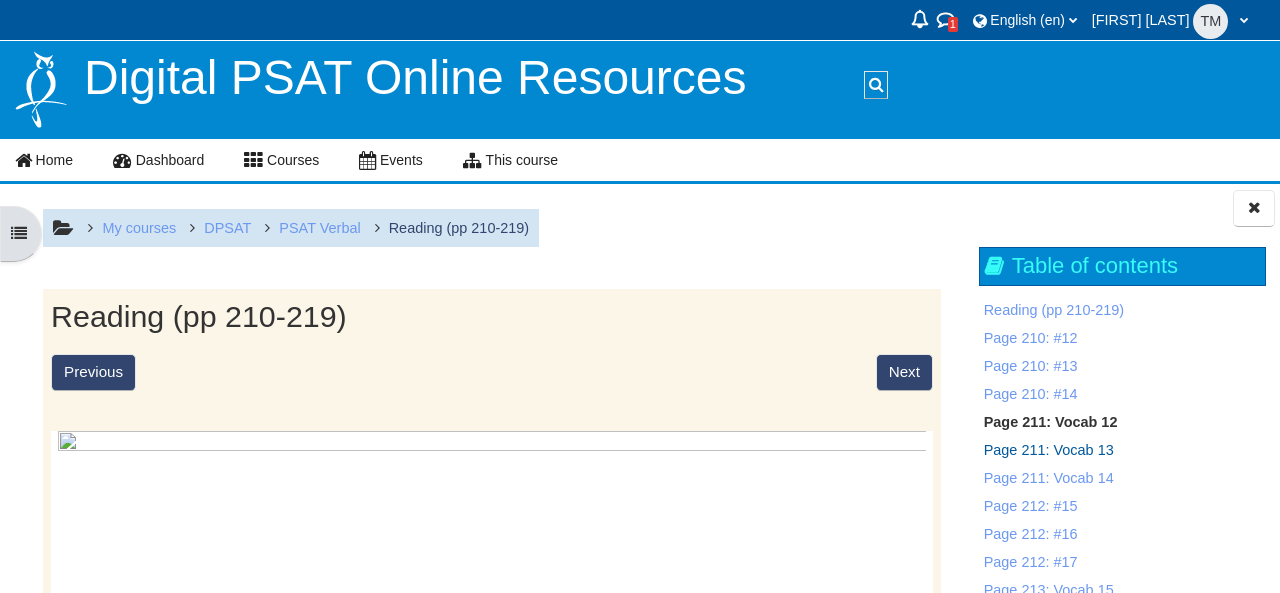click on "Page 211: Vocab 13" at bounding box center [1049, 450] 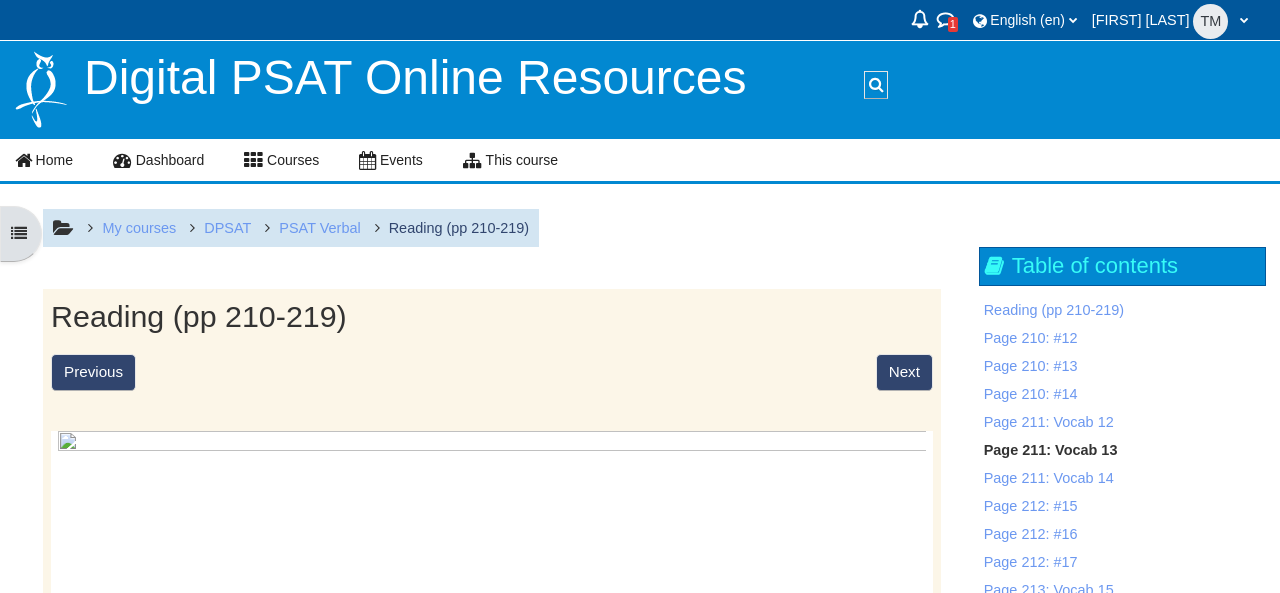 scroll, scrollTop: 0, scrollLeft: 0, axis: both 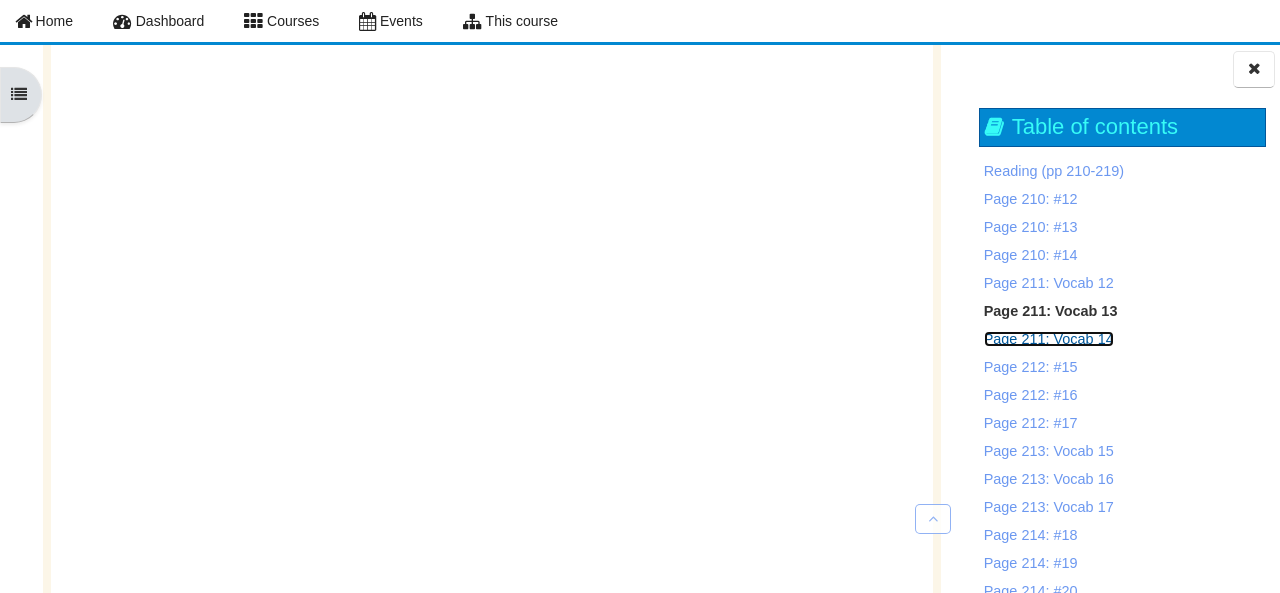 click on "Page 211: Vocab 14" at bounding box center (1049, 339) 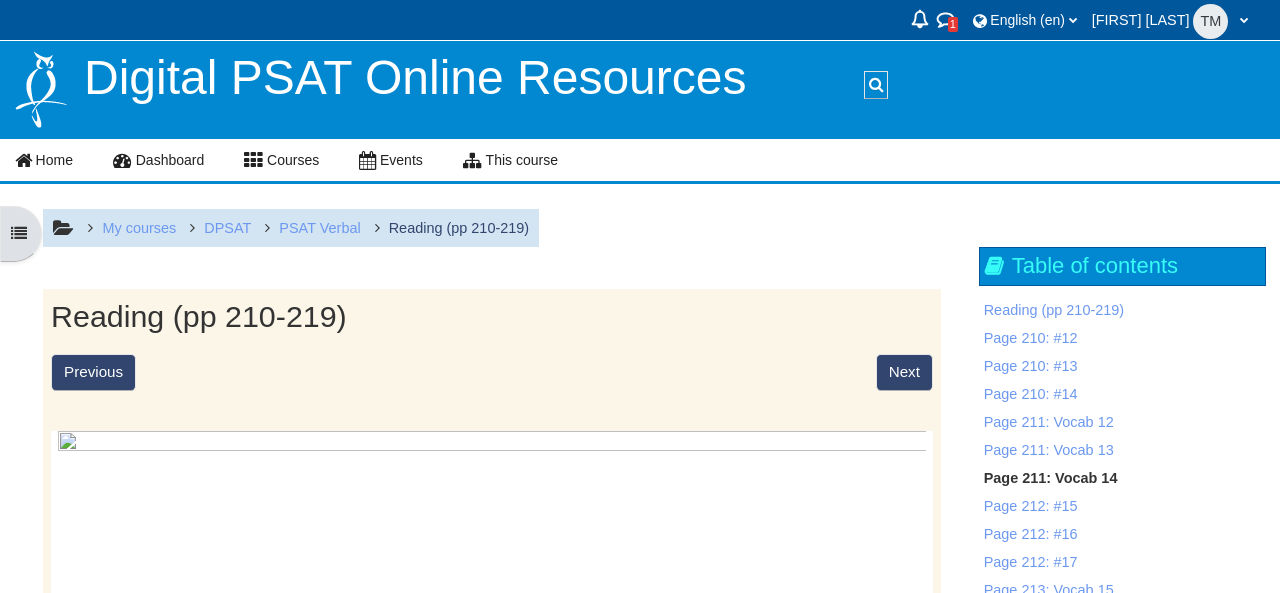 scroll, scrollTop: 0, scrollLeft: 0, axis: both 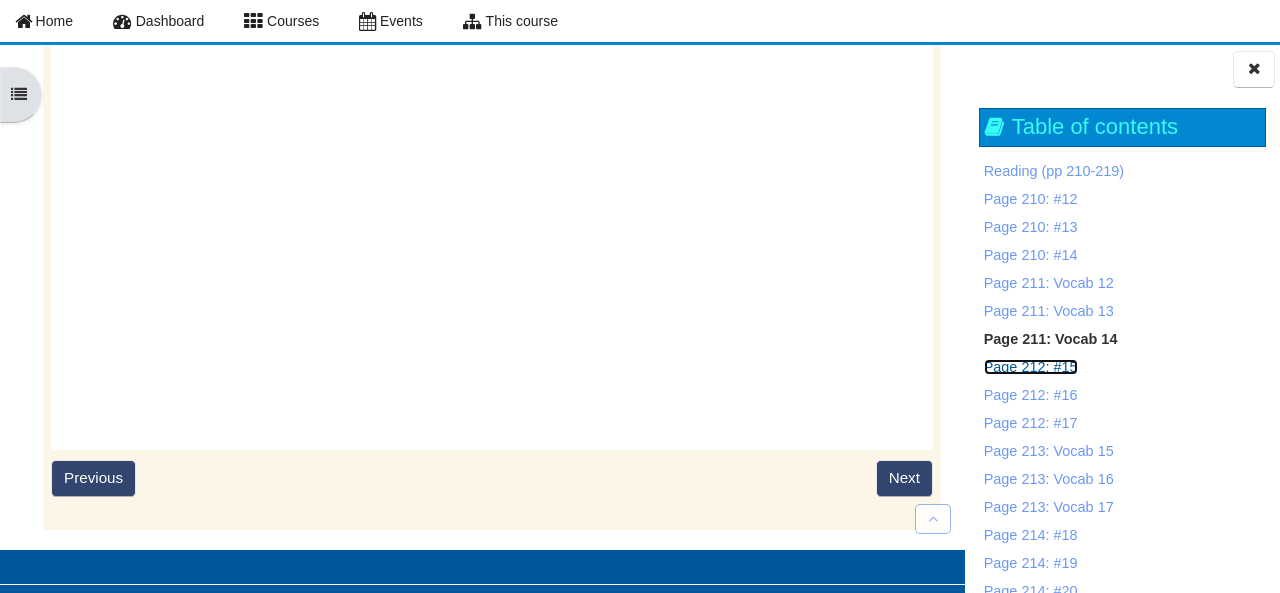 click on "Page 212: #15" at bounding box center (1031, 367) 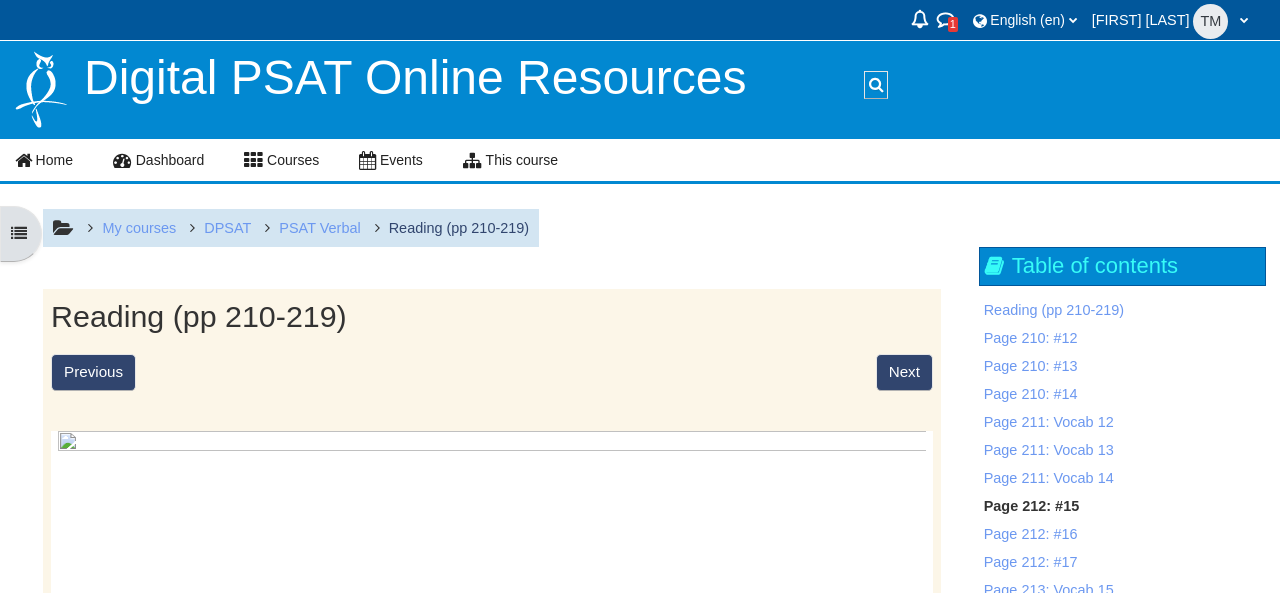 scroll, scrollTop: 0, scrollLeft: 0, axis: both 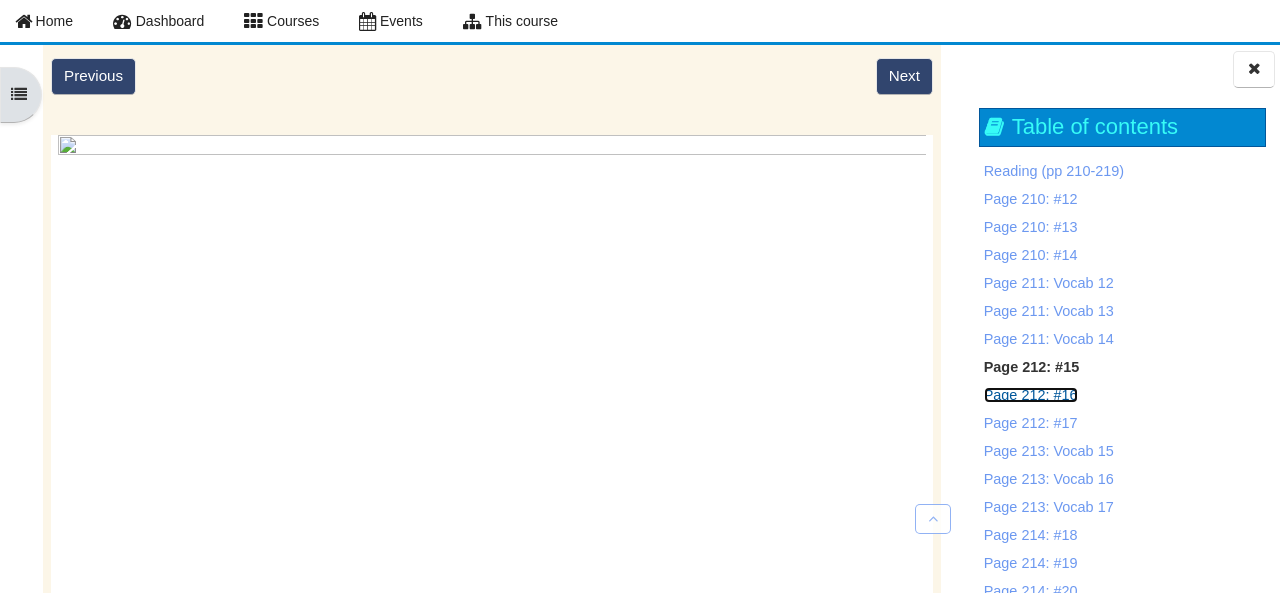 click on "Page 212: #16" at bounding box center [1031, 395] 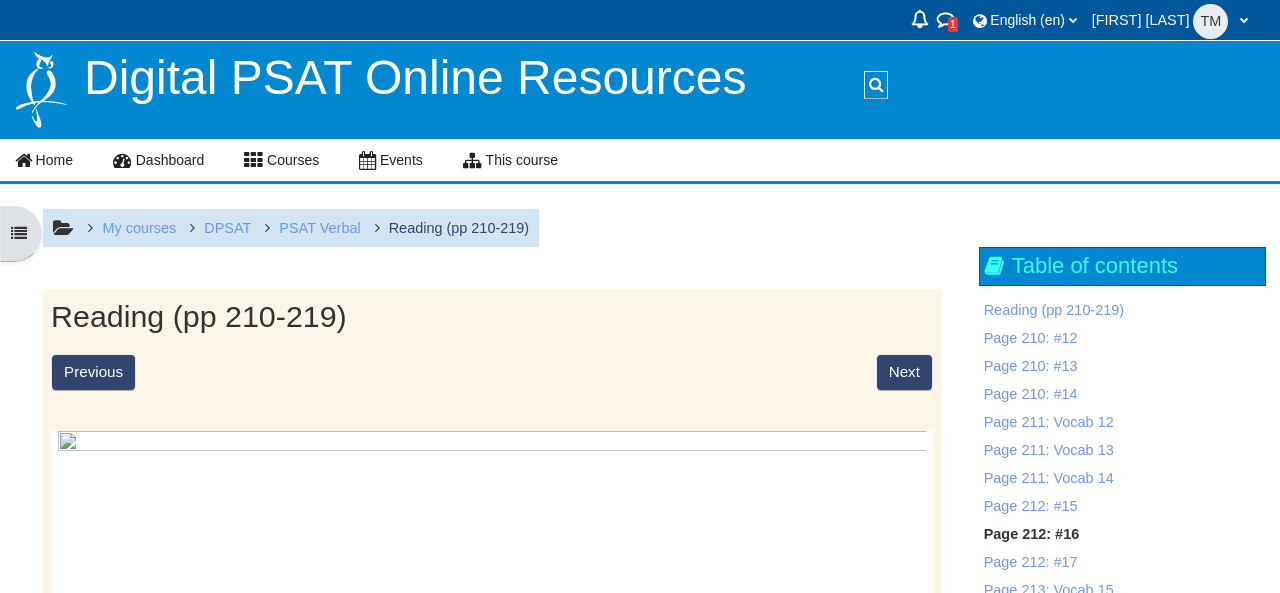 scroll, scrollTop: 0, scrollLeft: 0, axis: both 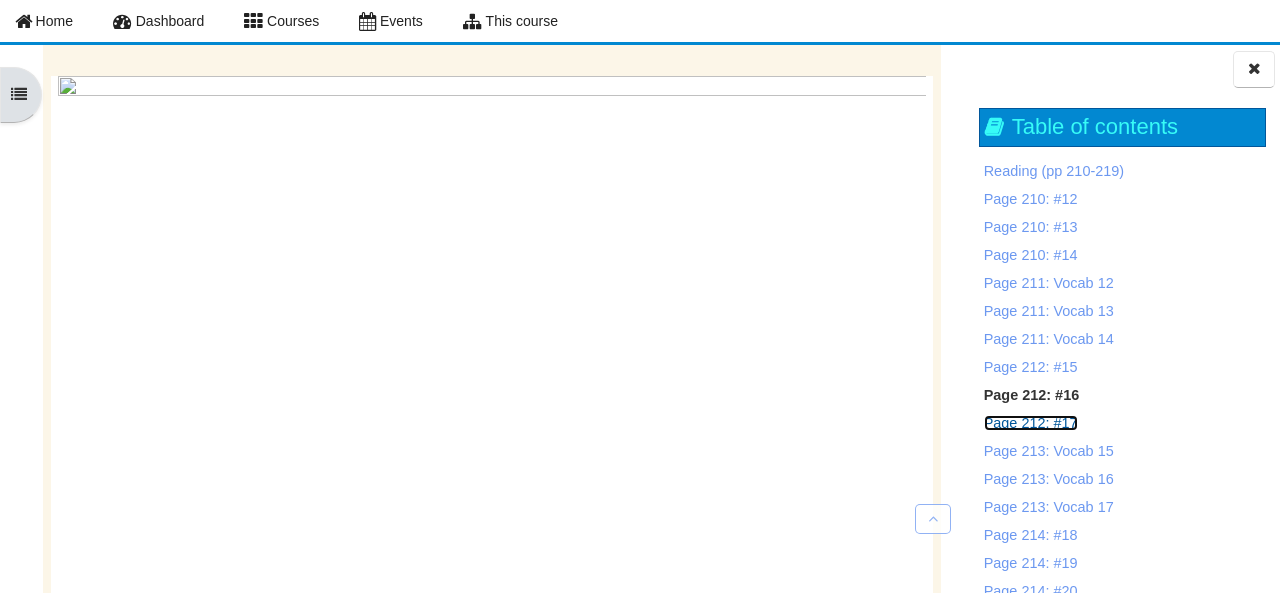 click on "Page 212: #17" at bounding box center [1031, 423] 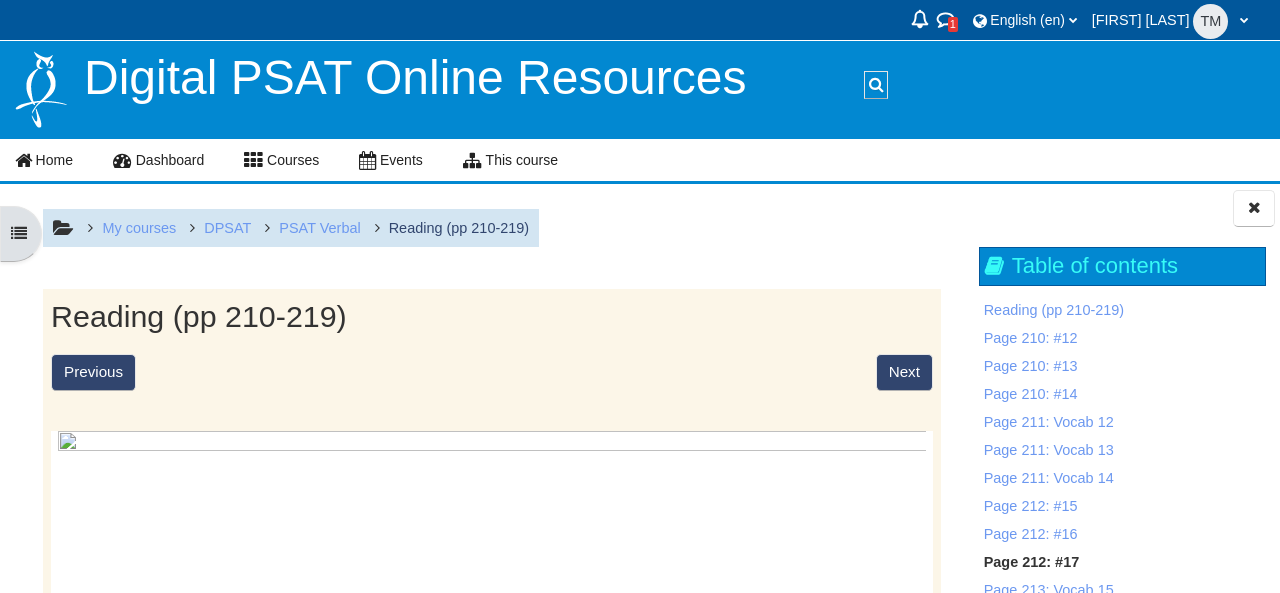 scroll, scrollTop: 0, scrollLeft: 0, axis: both 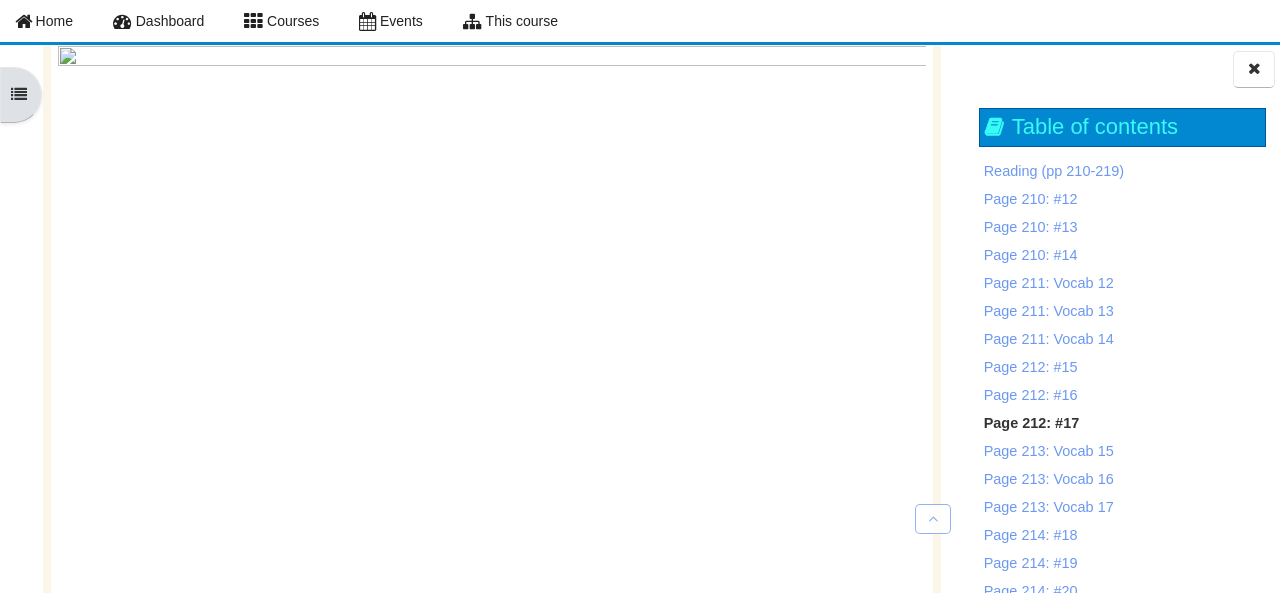 click at bounding box center [491, 607] 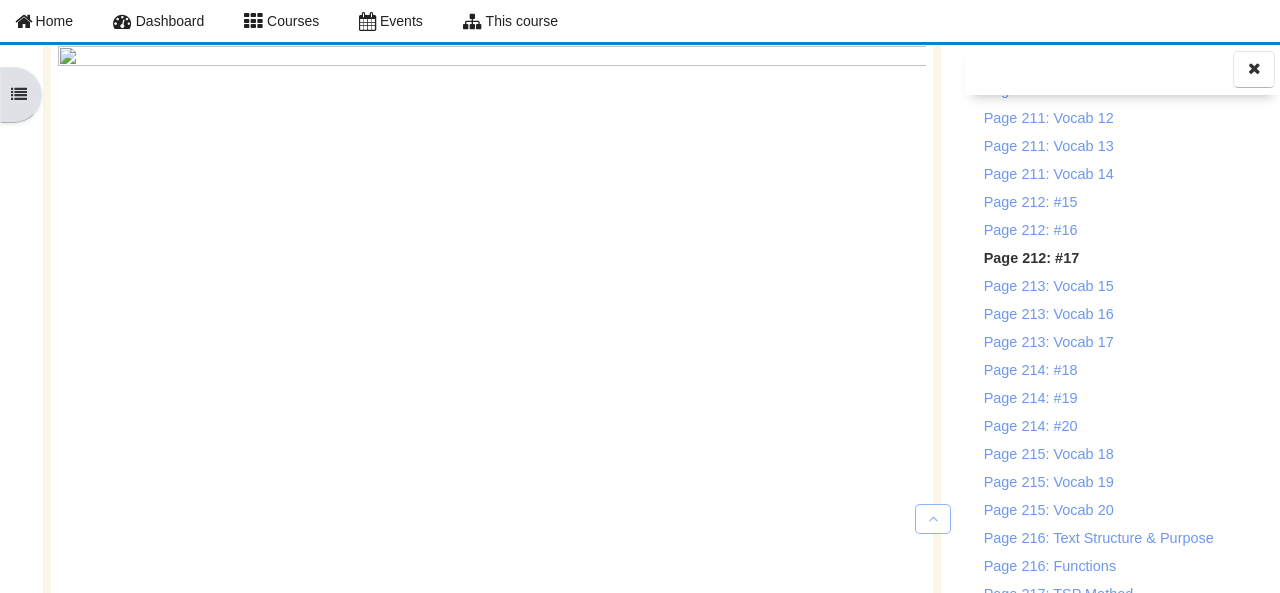 scroll, scrollTop: 199, scrollLeft: 0, axis: vertical 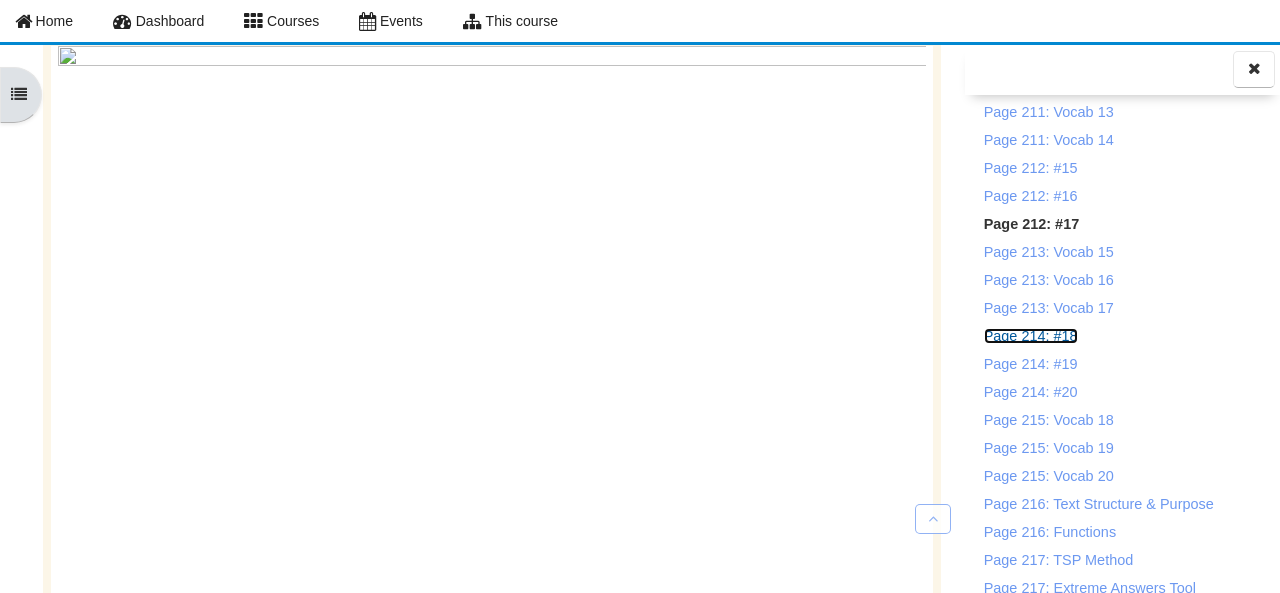 click on "Page 214: #18" at bounding box center [1031, 336] 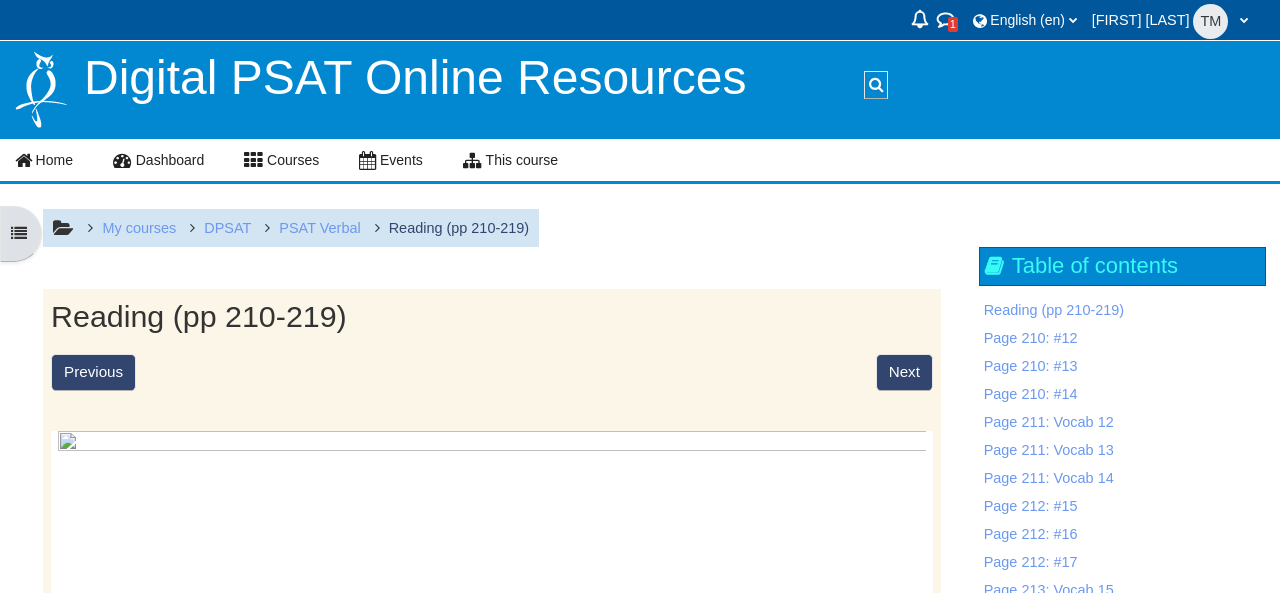 scroll, scrollTop: 0, scrollLeft: 0, axis: both 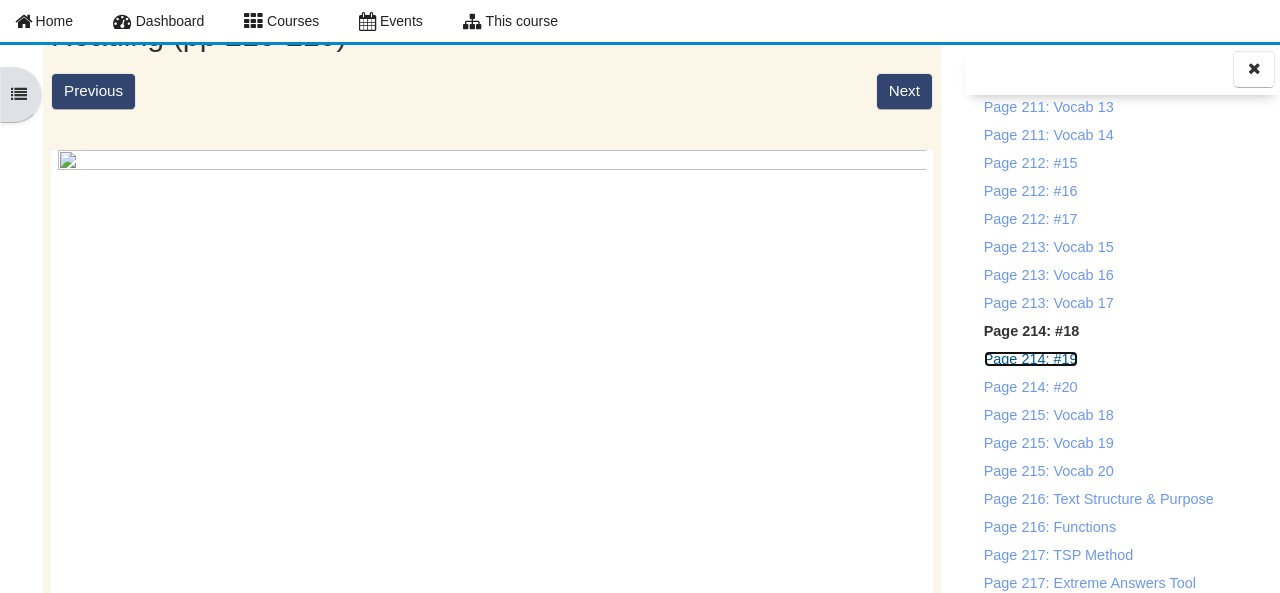 click on "Page 214: #19" at bounding box center [1031, 359] 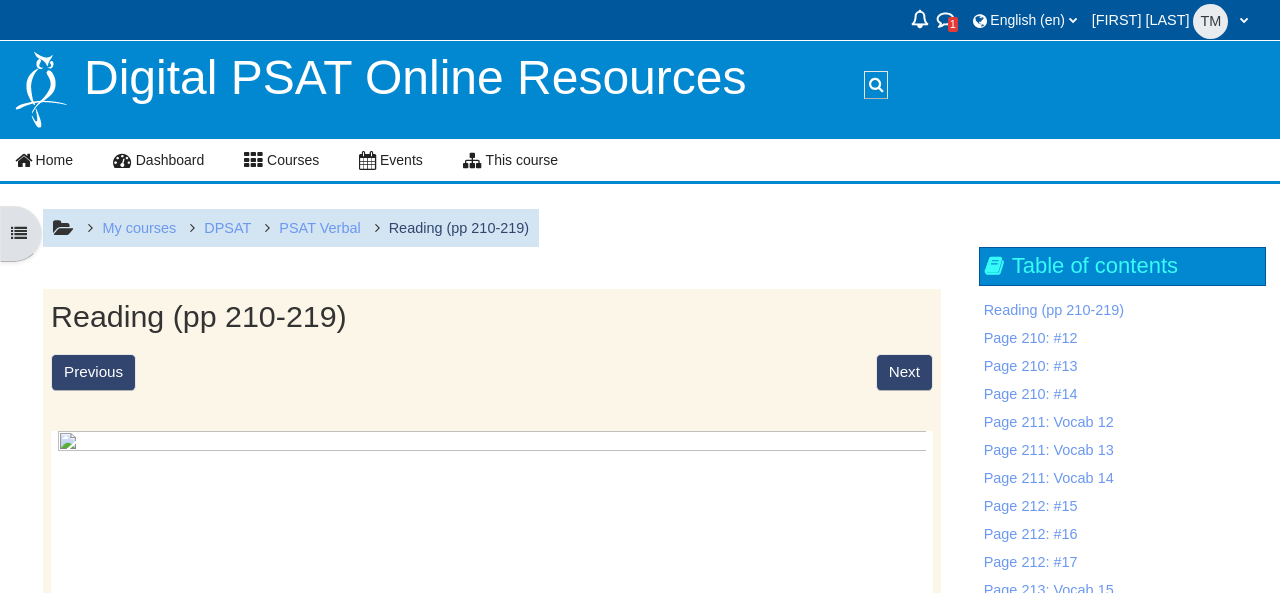 scroll, scrollTop: 0, scrollLeft: 0, axis: both 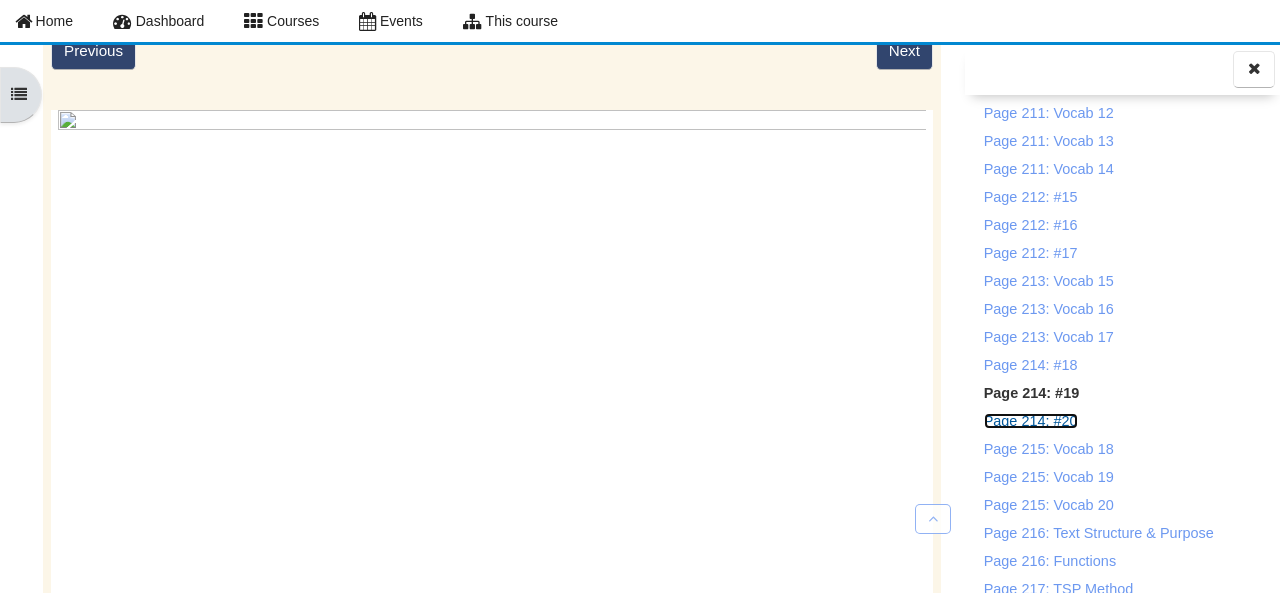 click on "Page 214: #20" at bounding box center [1031, 421] 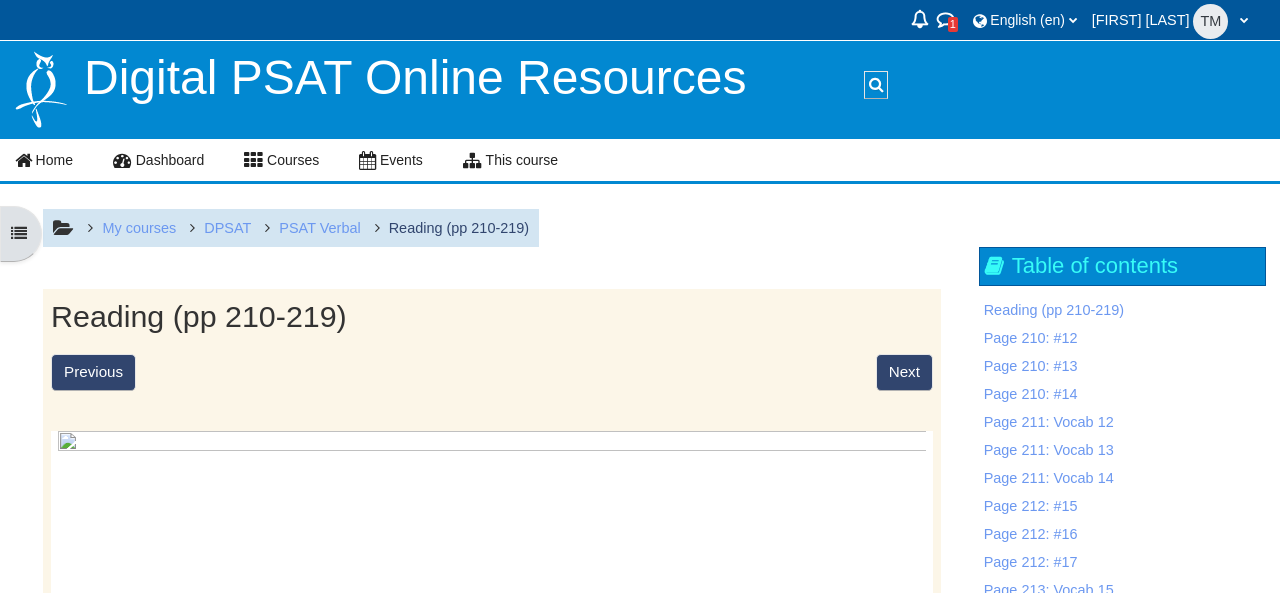 scroll, scrollTop: 0, scrollLeft: 0, axis: both 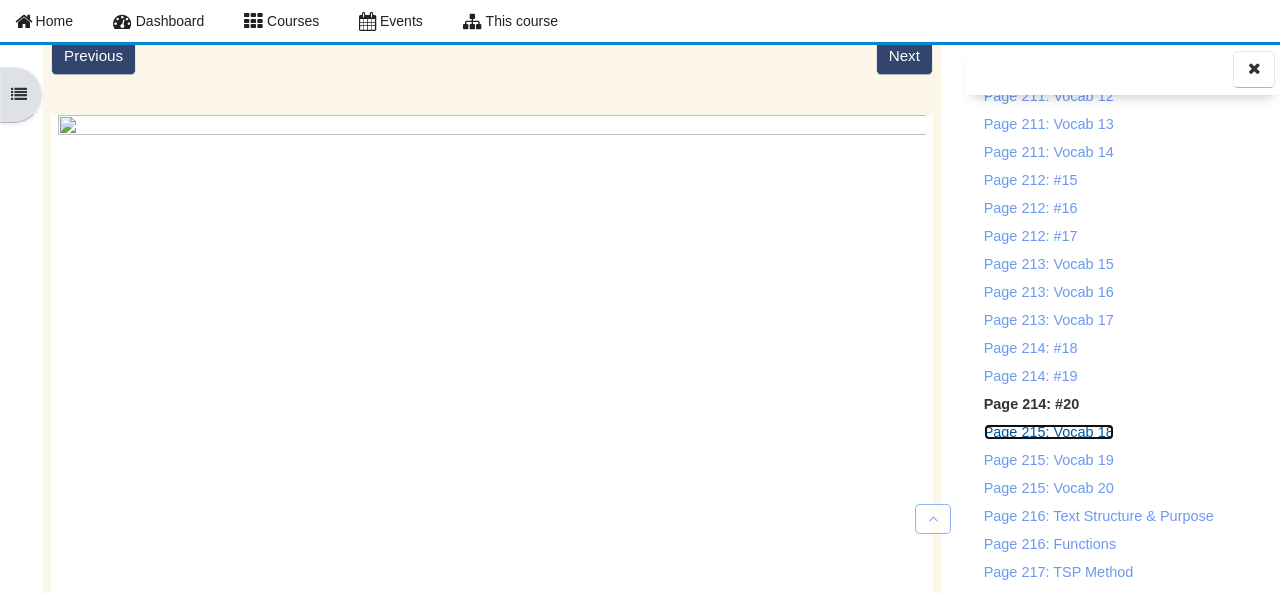click on "Page 215: Vocab 18" at bounding box center (1049, 432) 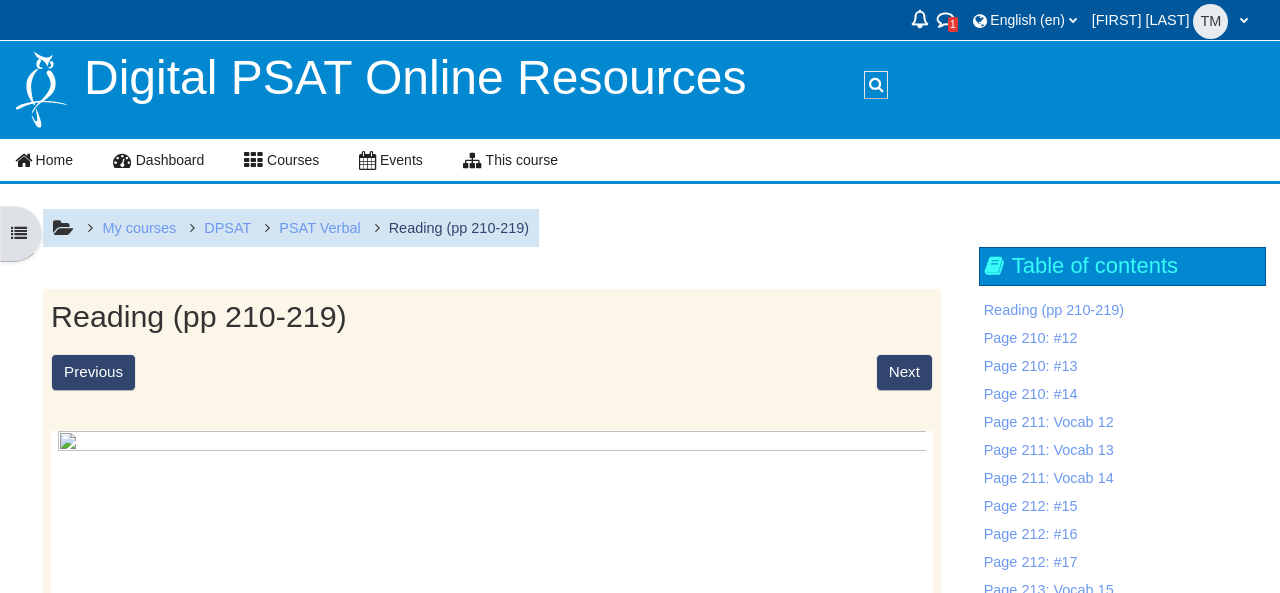 scroll, scrollTop: 0, scrollLeft: 0, axis: both 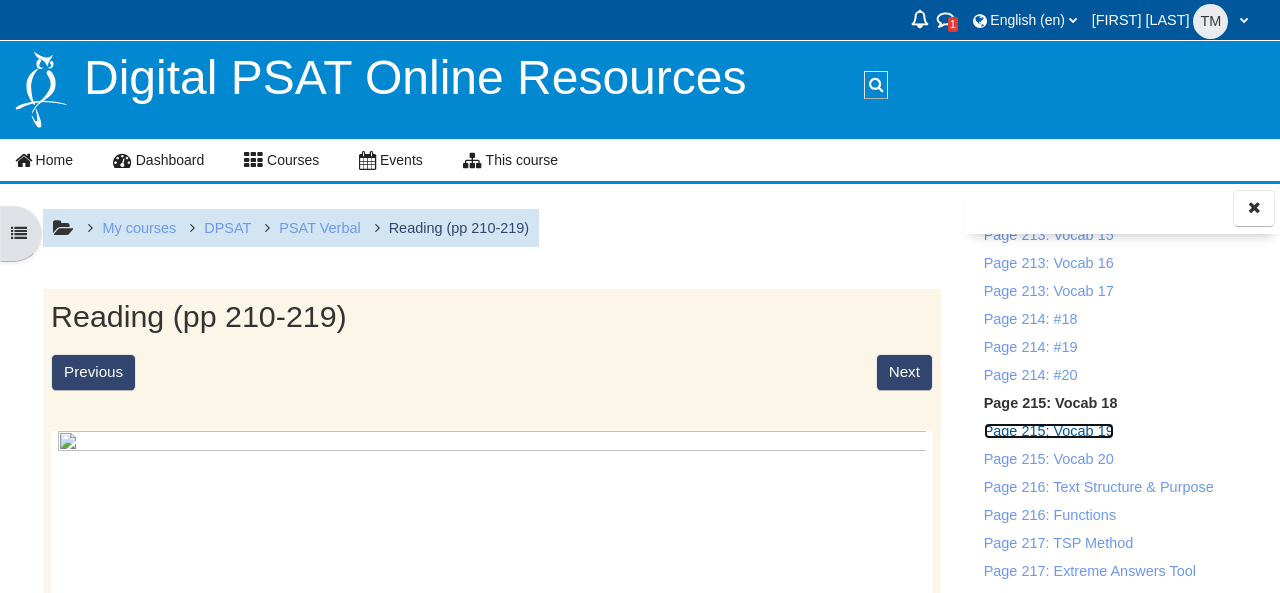 click on "Page 215: Vocab 19" at bounding box center [1049, 431] 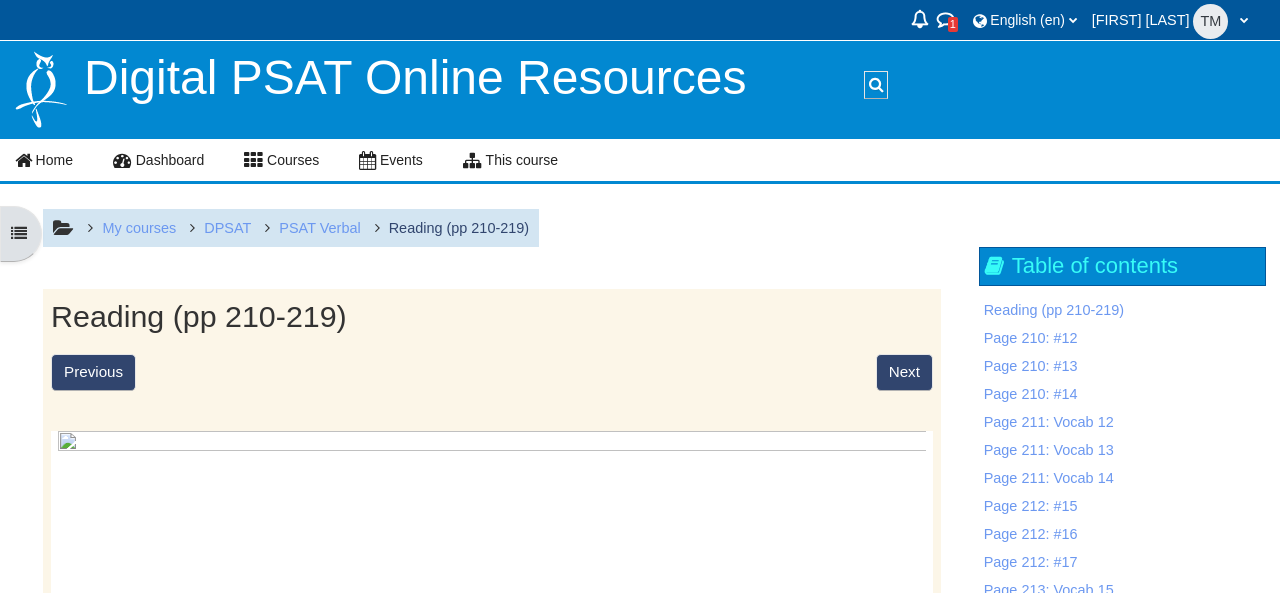 scroll, scrollTop: 0, scrollLeft: 0, axis: both 